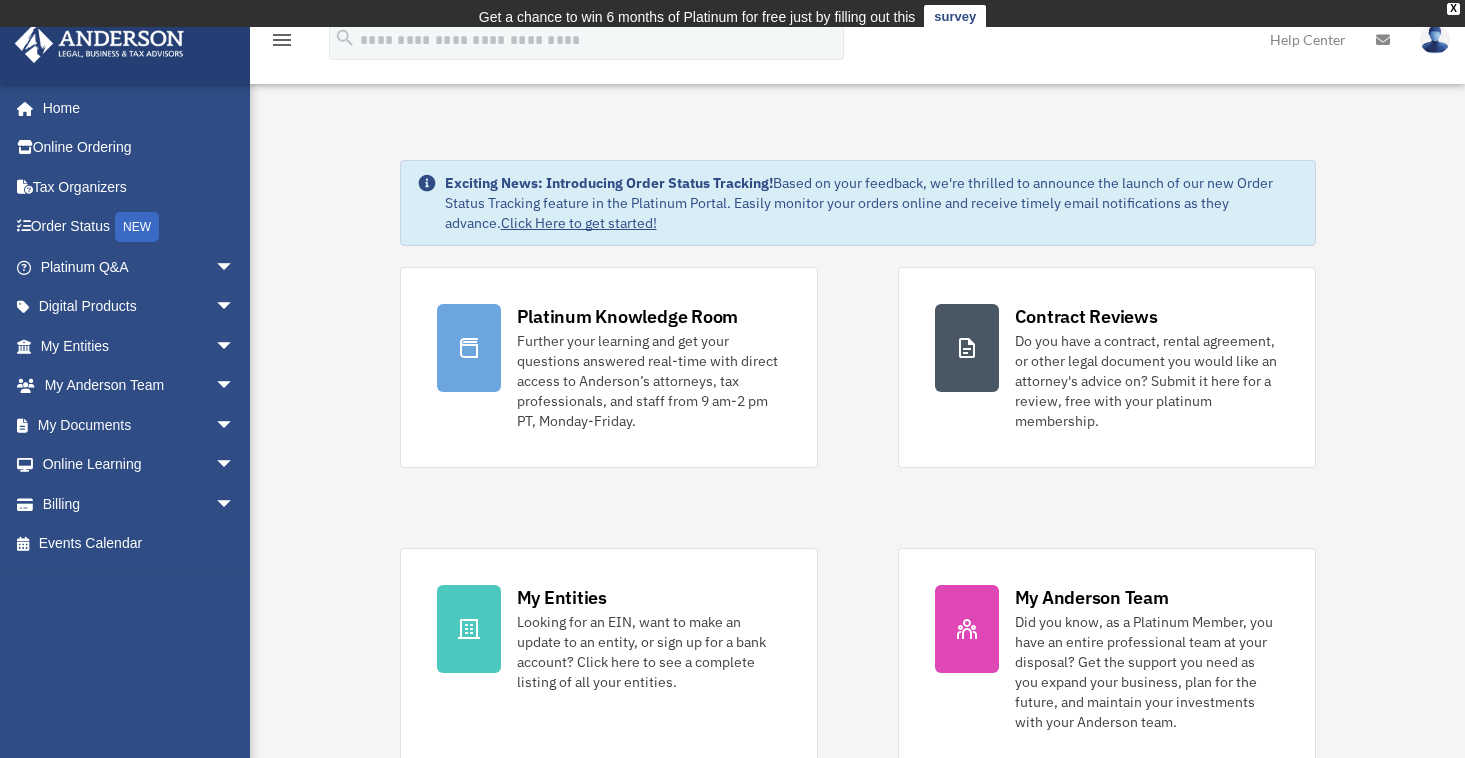 scroll, scrollTop: 0, scrollLeft: 0, axis: both 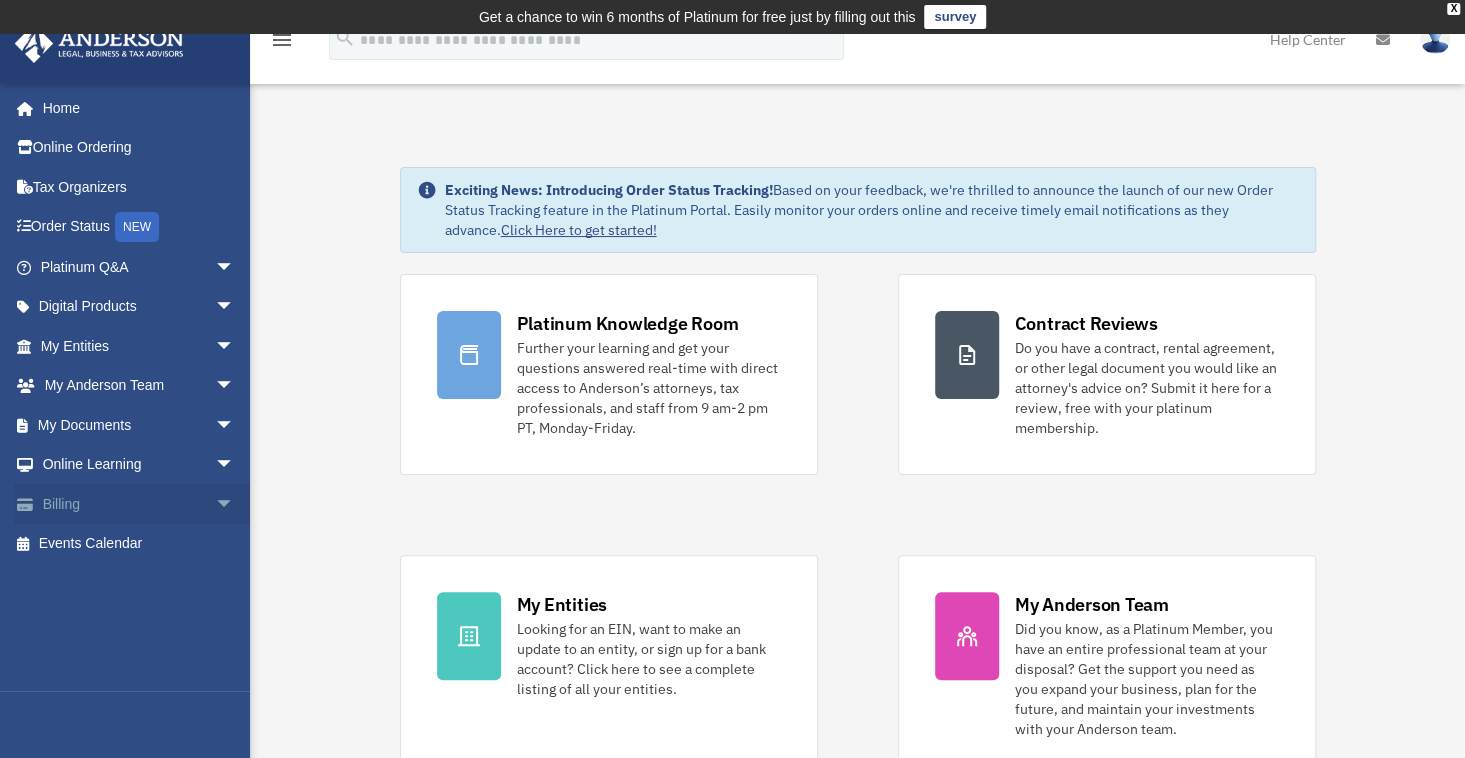 click on "Billing arrow_drop_down" at bounding box center [139, 504] 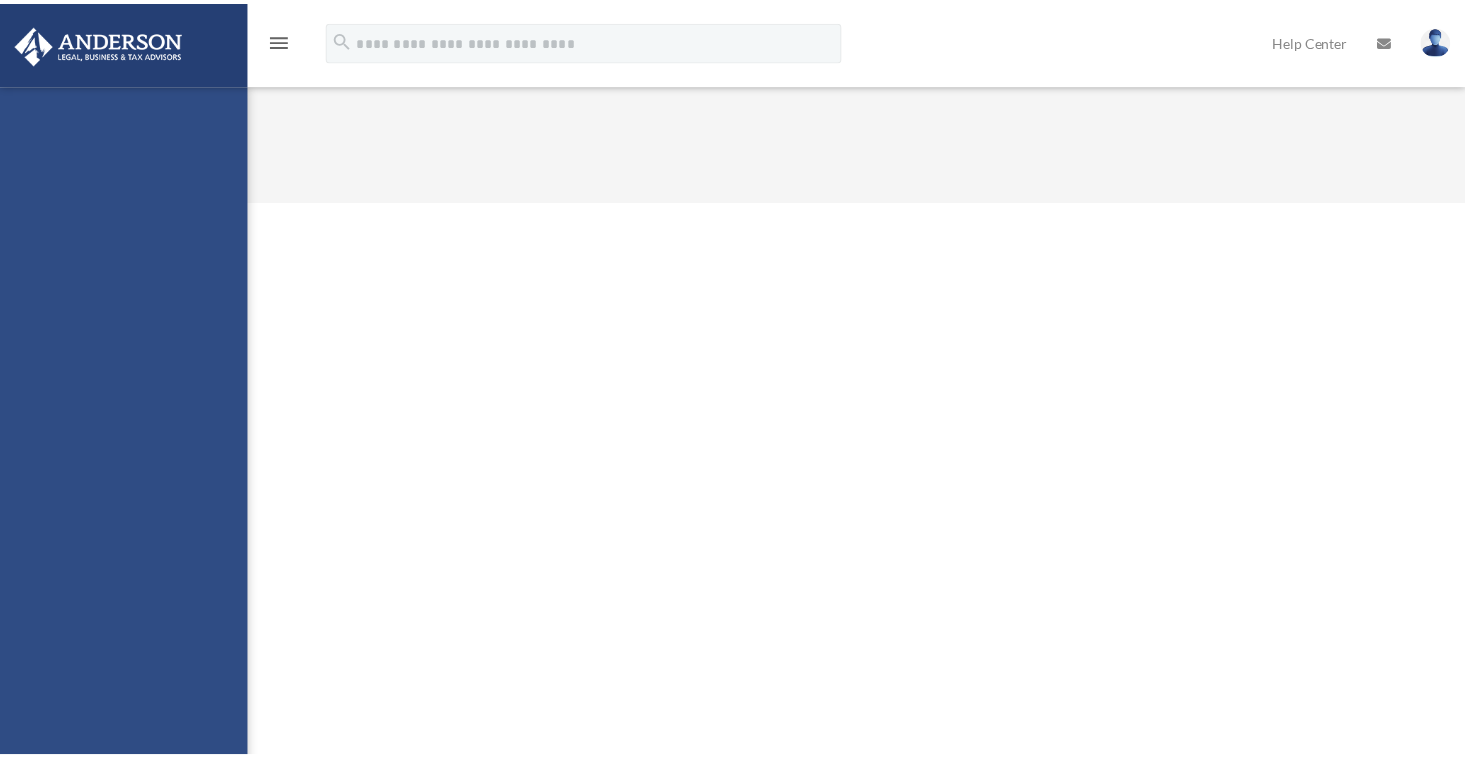 scroll, scrollTop: 0, scrollLeft: 0, axis: both 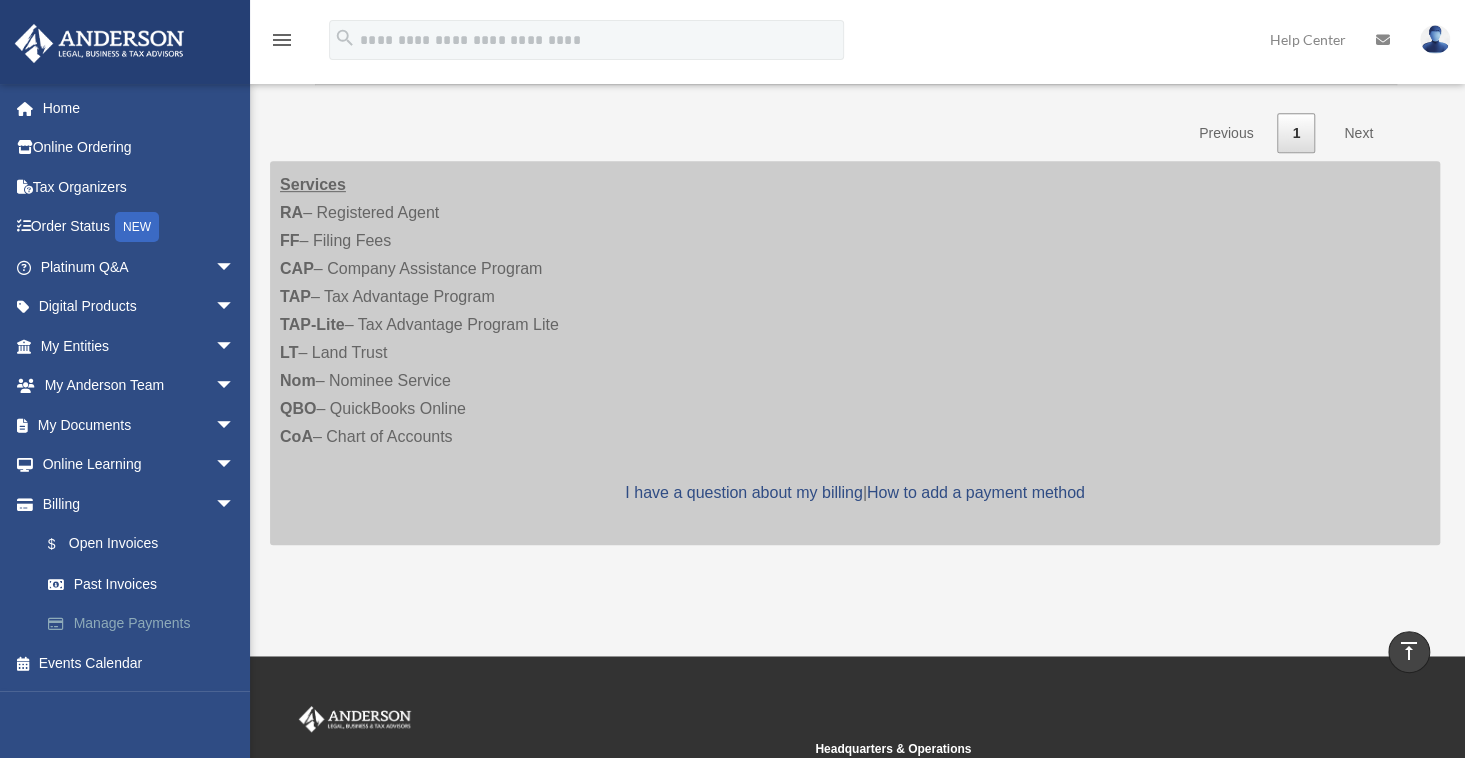 click on "Manage Payments" at bounding box center (146, 624) 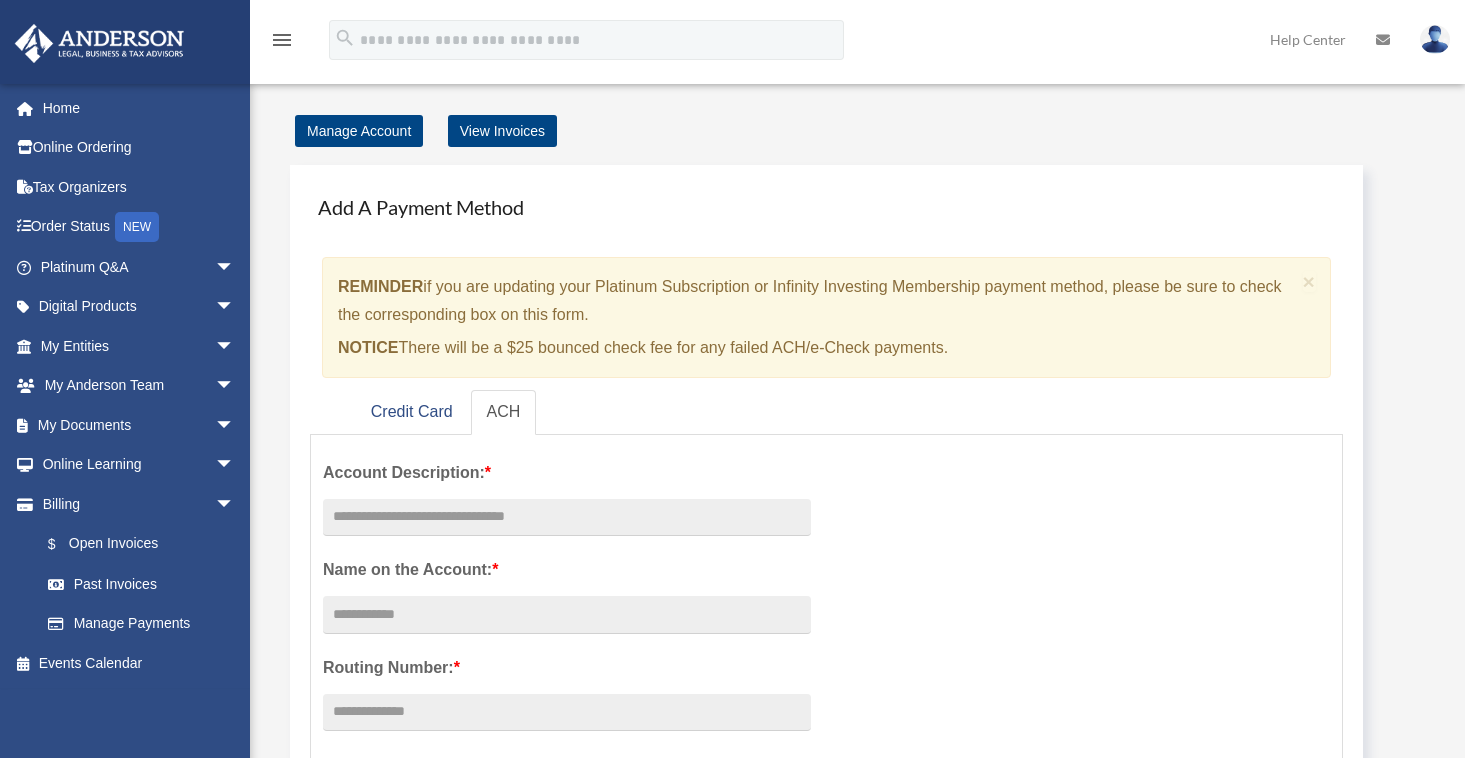 scroll, scrollTop: 0, scrollLeft: 0, axis: both 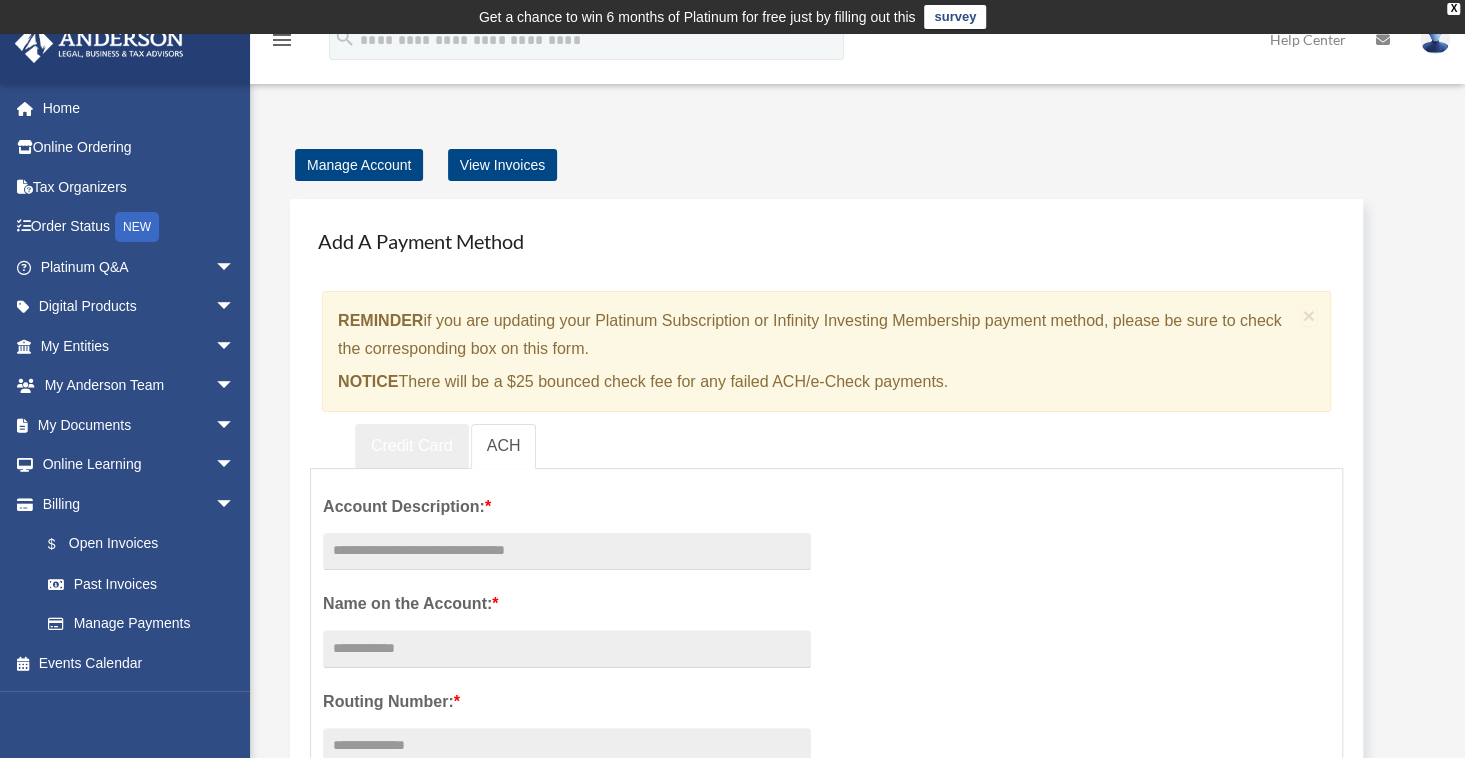 click on "Credit Card" at bounding box center (412, 446) 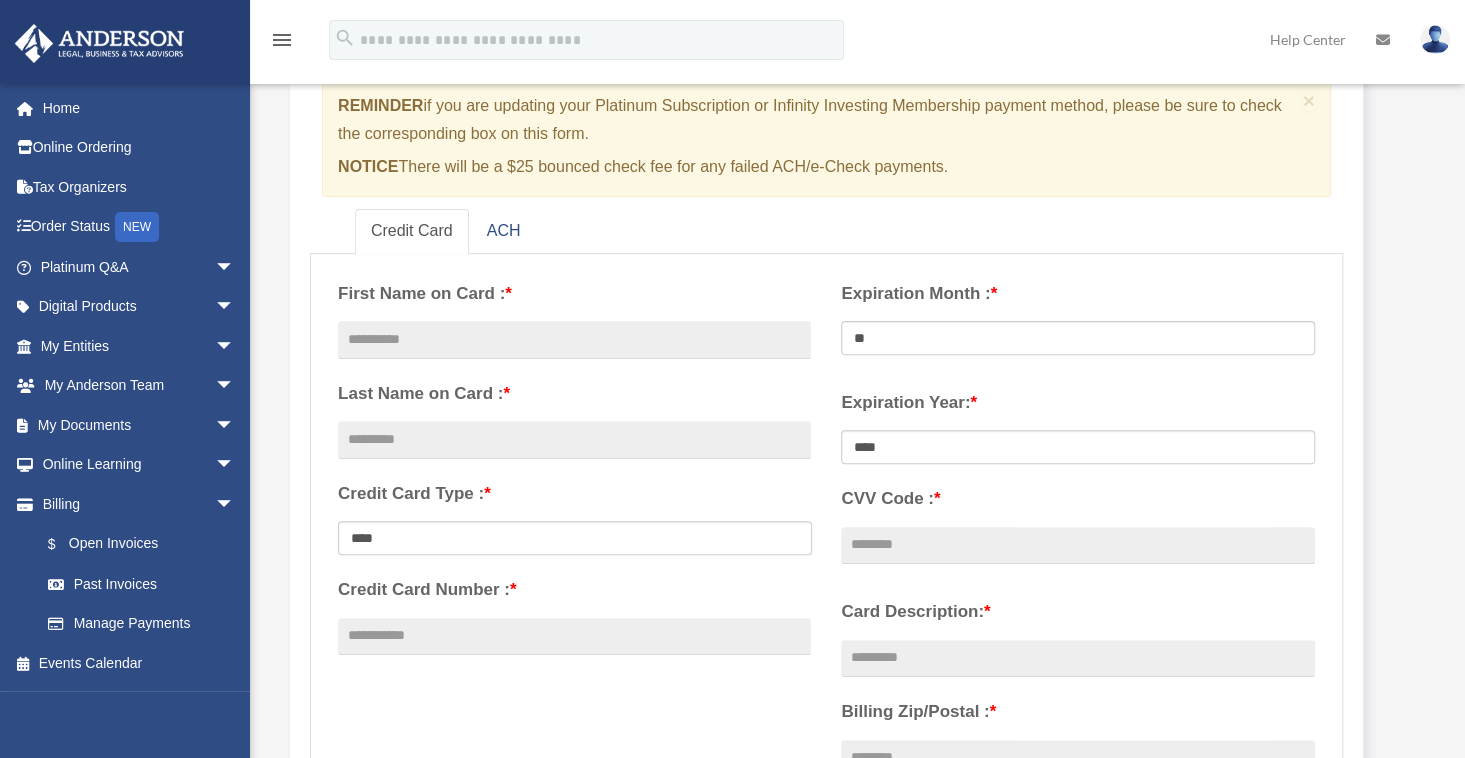 scroll, scrollTop: 219, scrollLeft: 0, axis: vertical 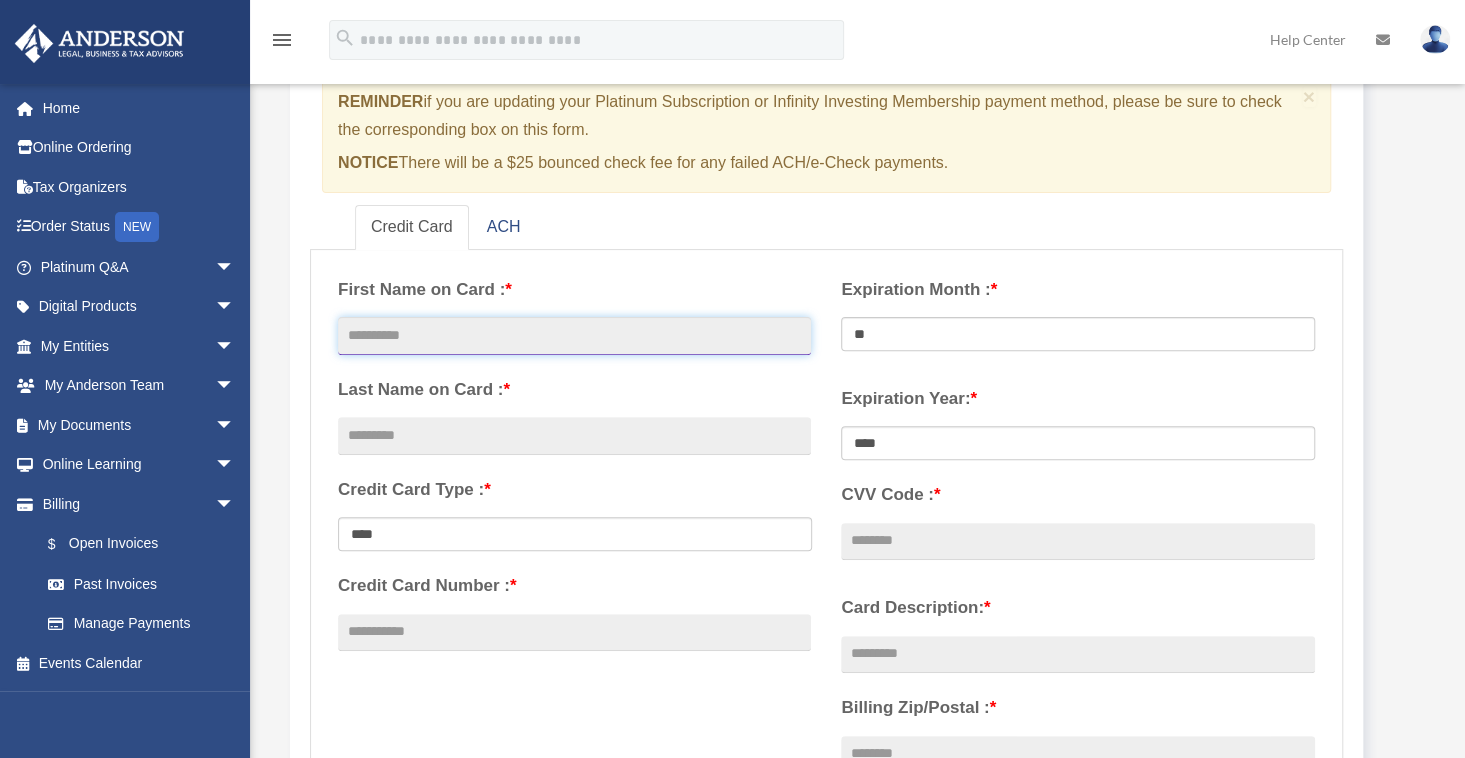 click at bounding box center (574, 336) 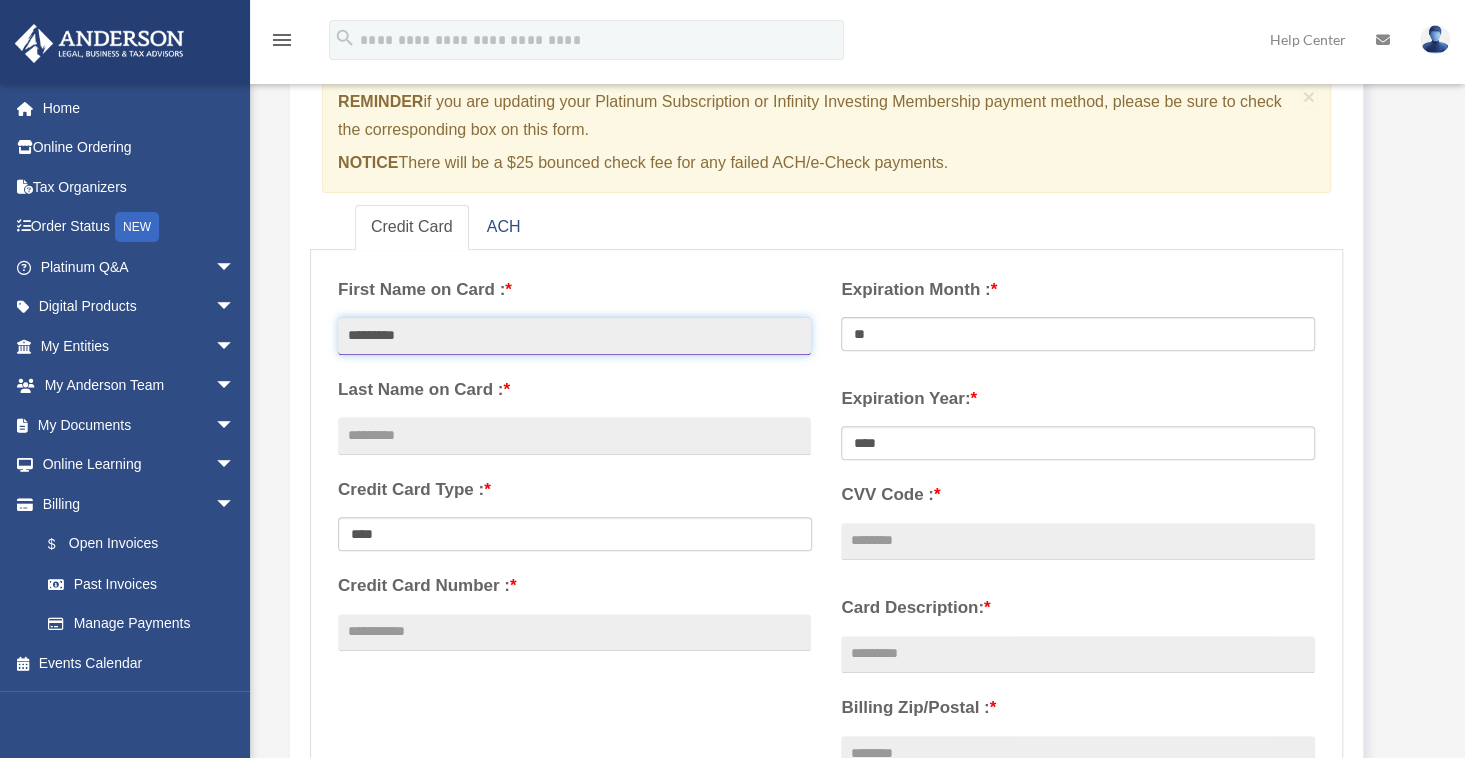 type on "*********" 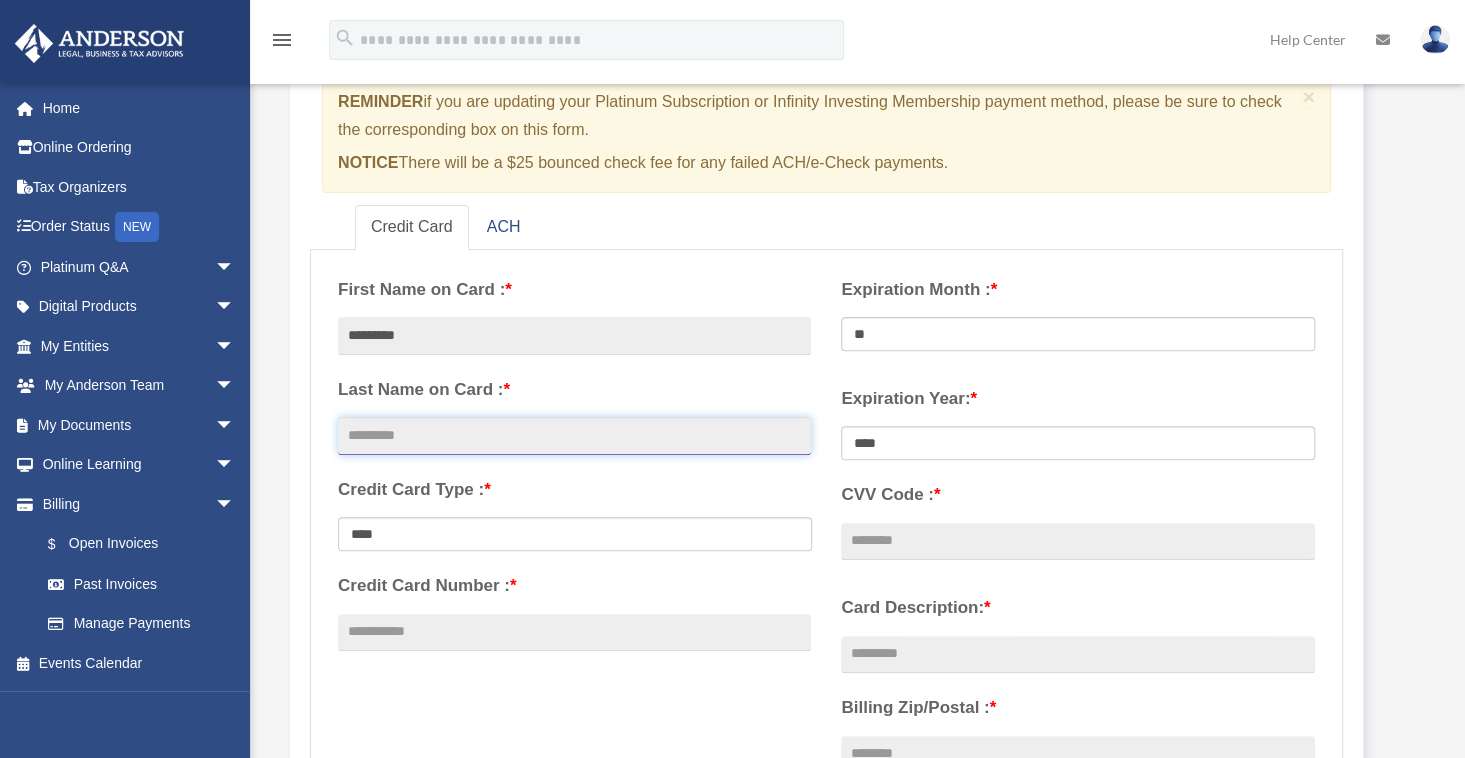 click at bounding box center (574, 436) 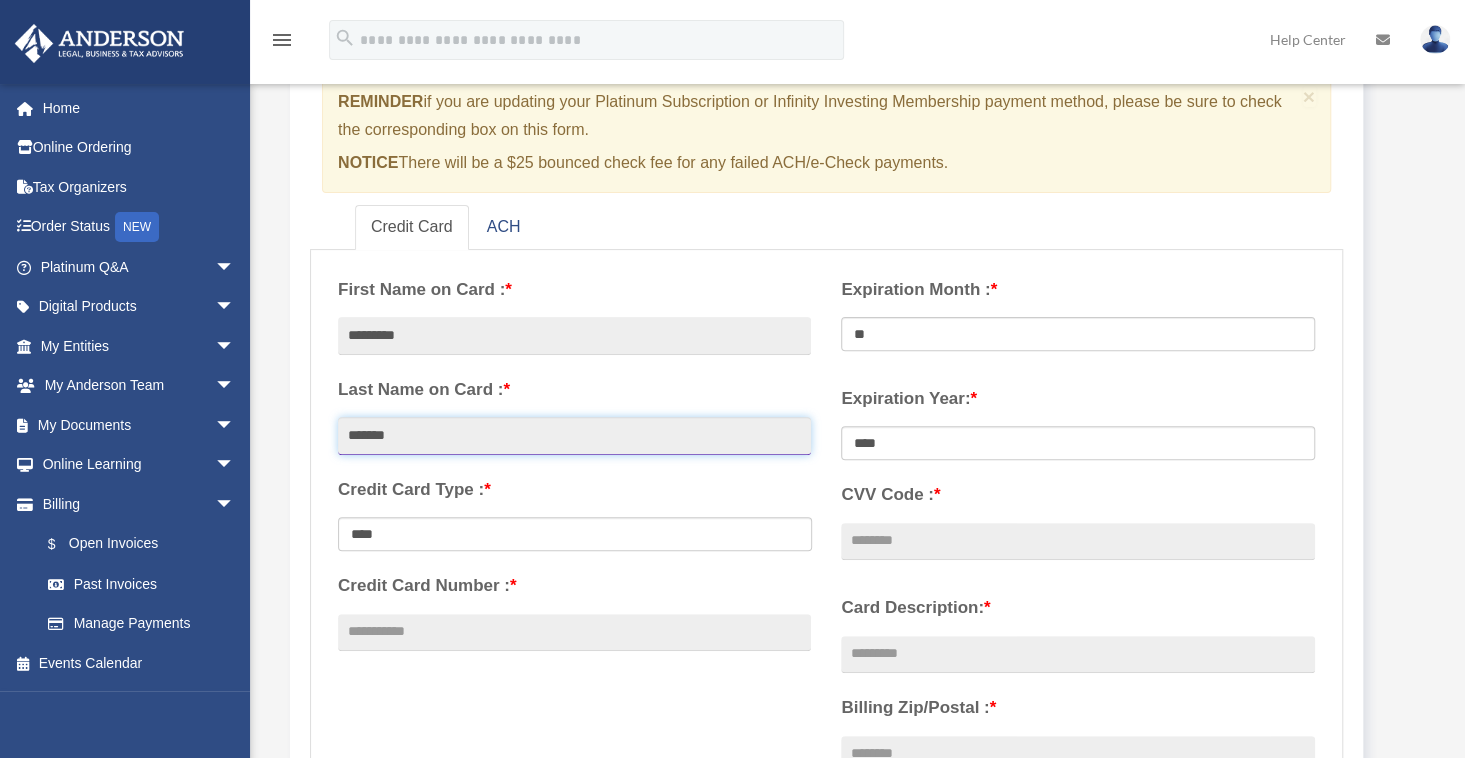 type on "*******" 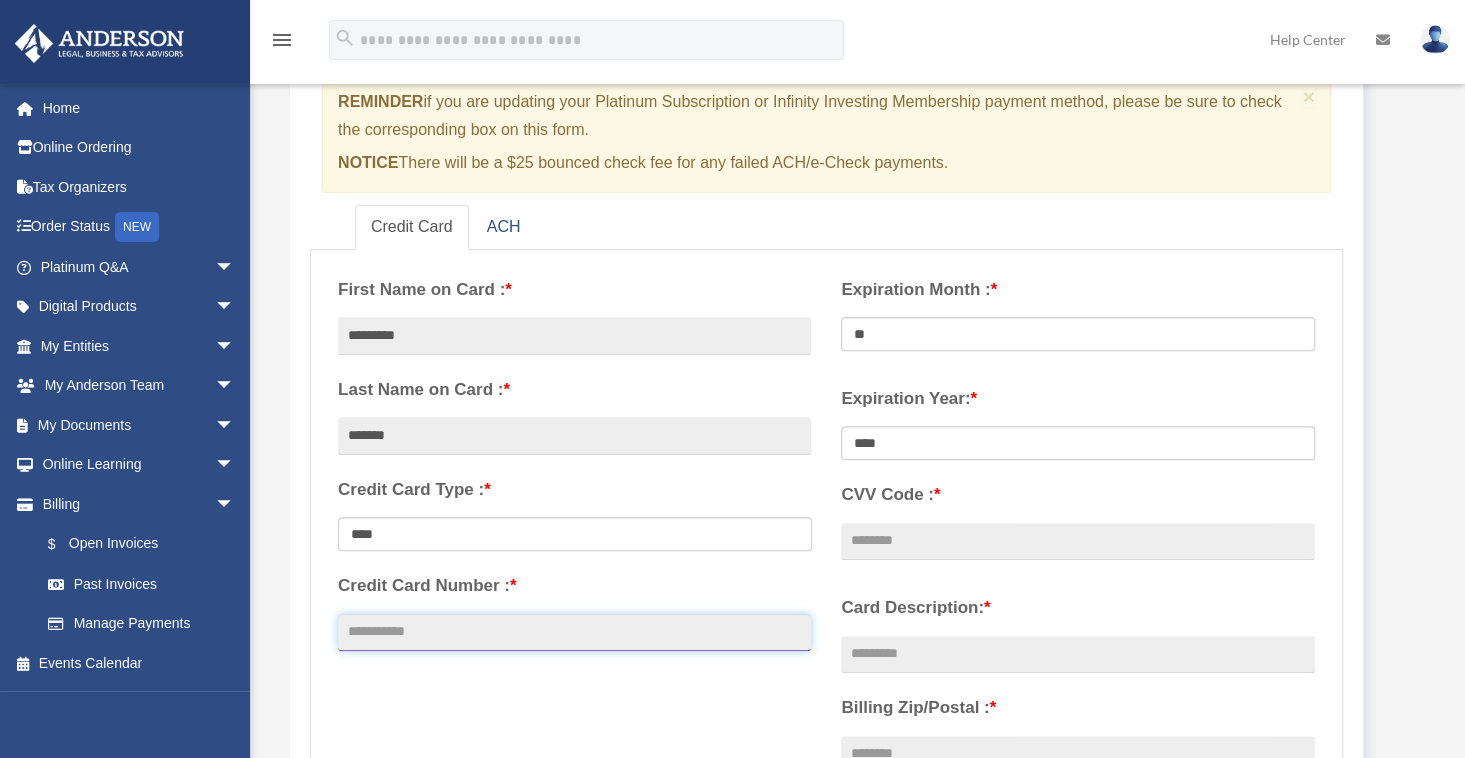 click on "Credit Card Number : *" at bounding box center [574, 633] 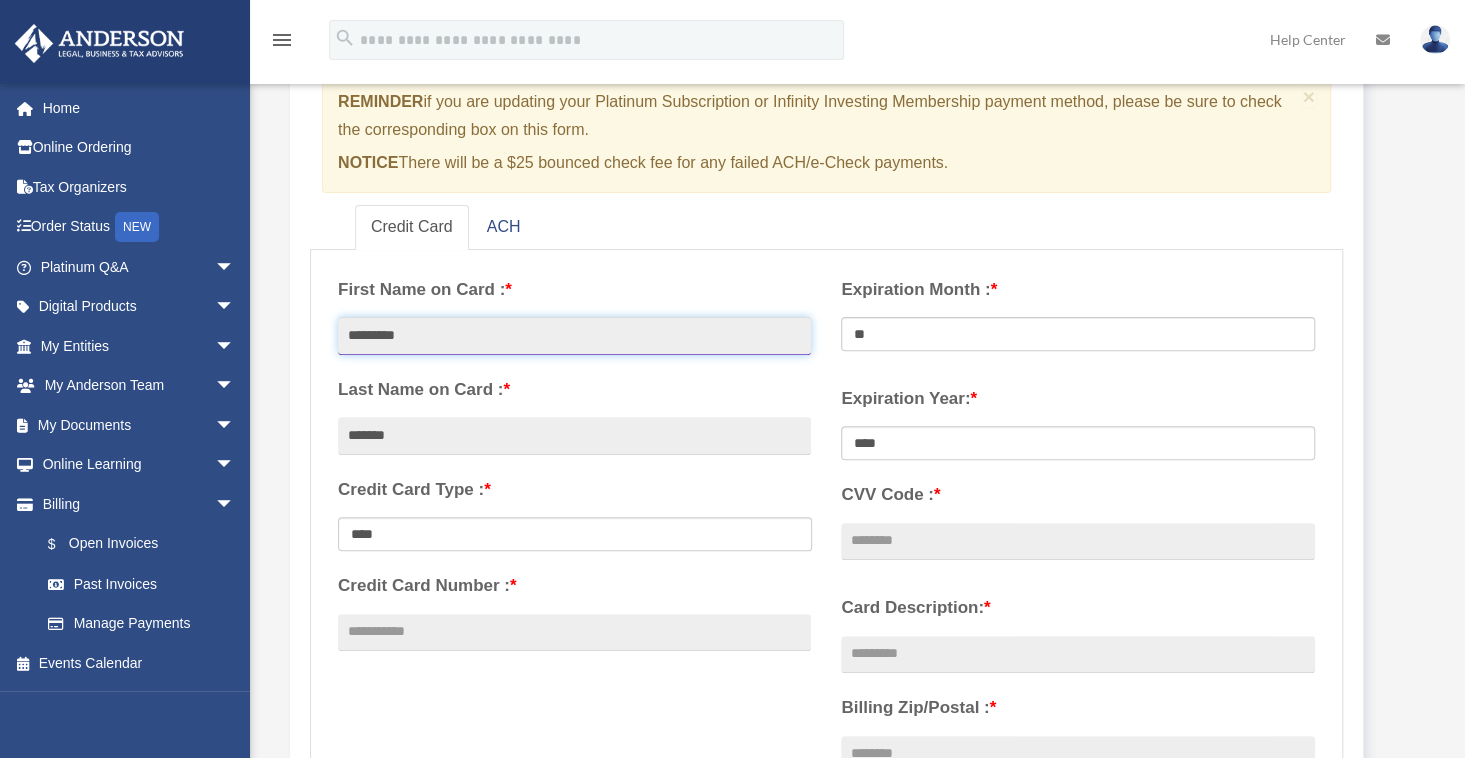 click on "*********" at bounding box center (574, 336) 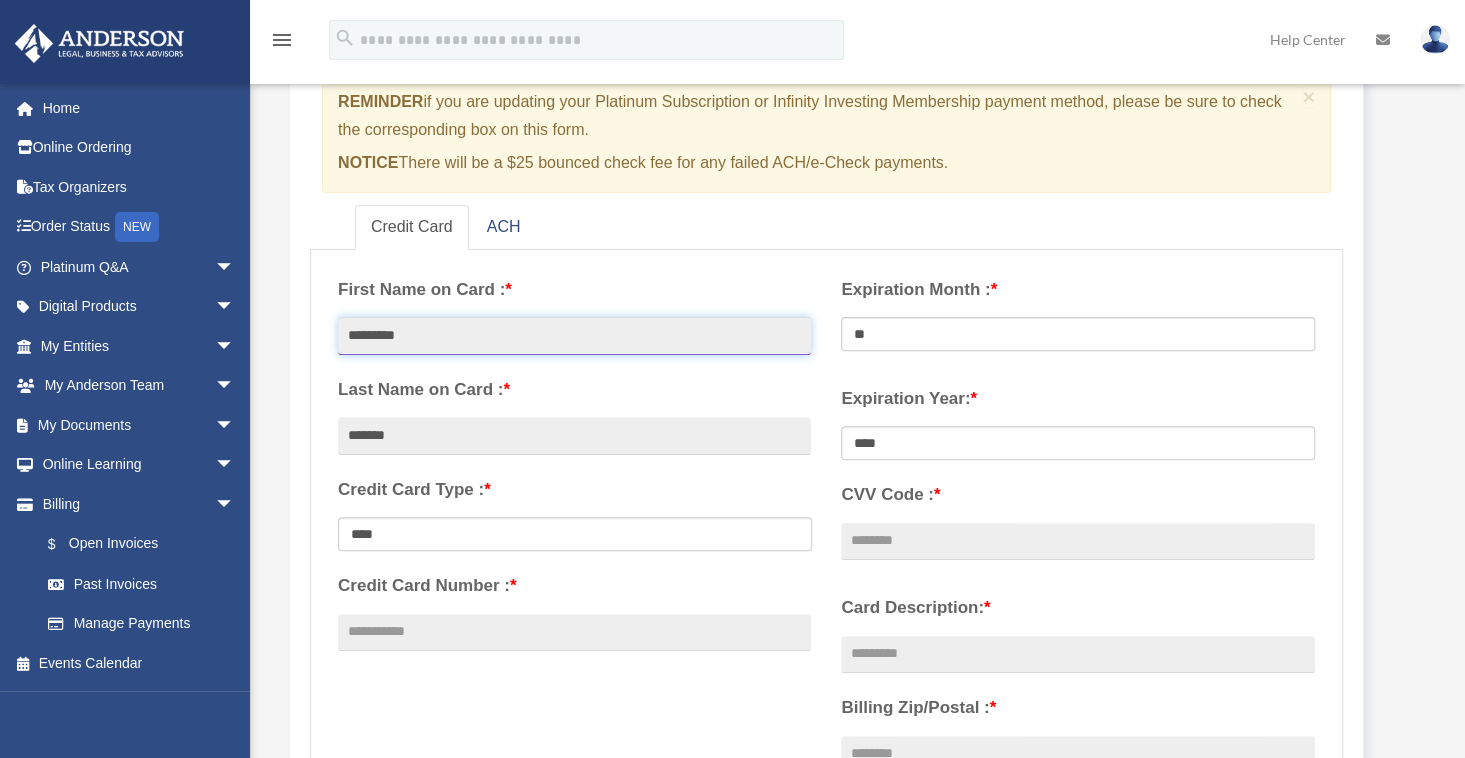 drag, startPoint x: 447, startPoint y: 338, endPoint x: 316, endPoint y: 330, distance: 131.24405 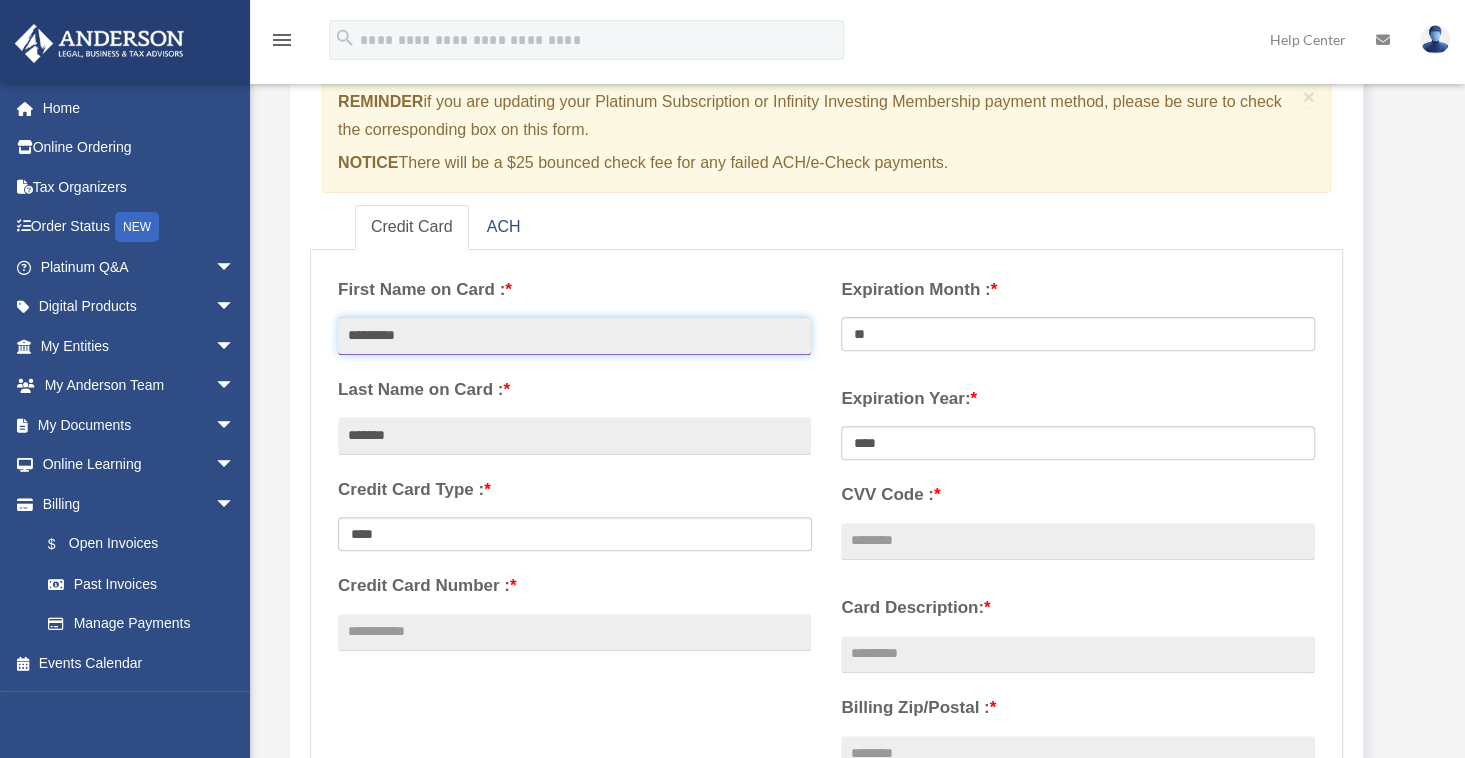 click on "**********" at bounding box center [826, 614] 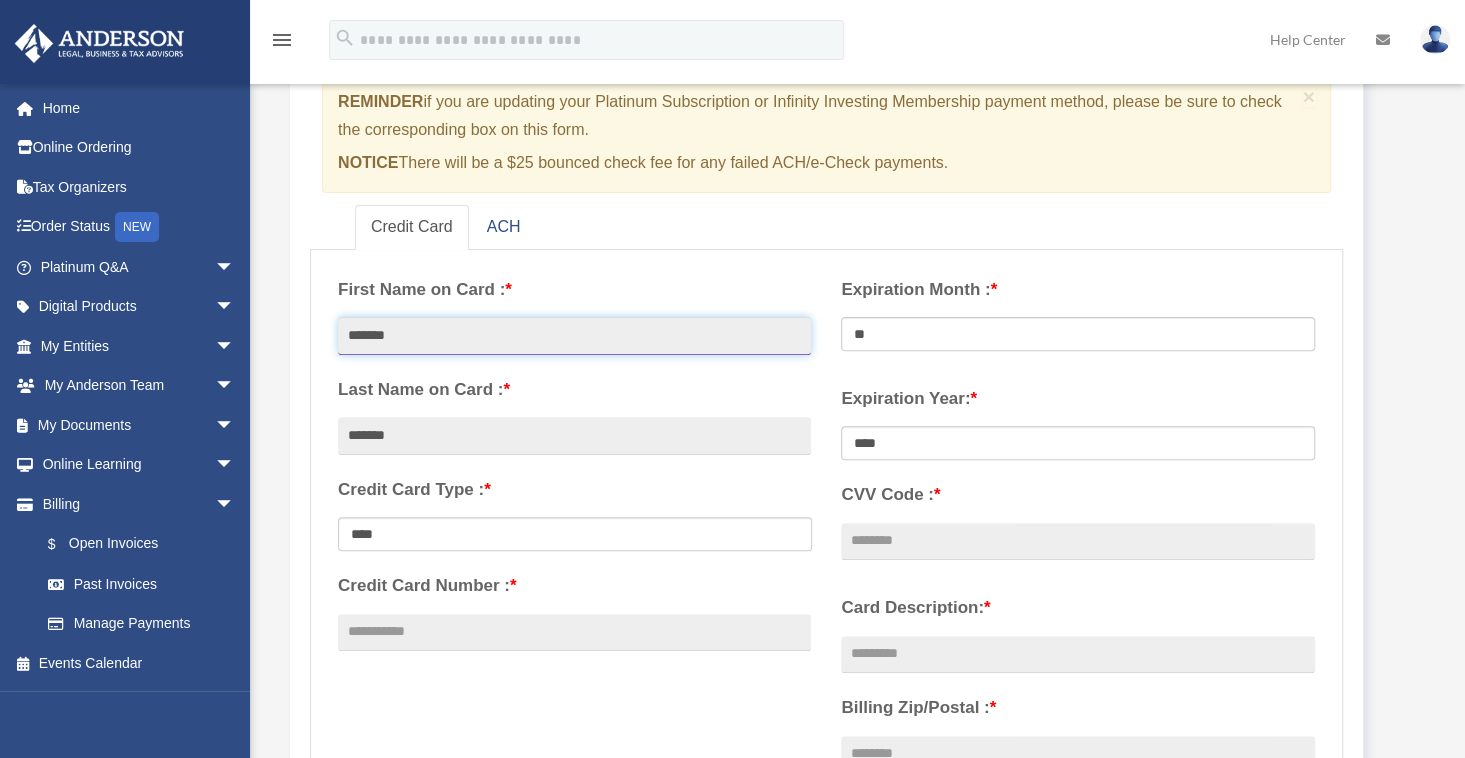type on "*******" 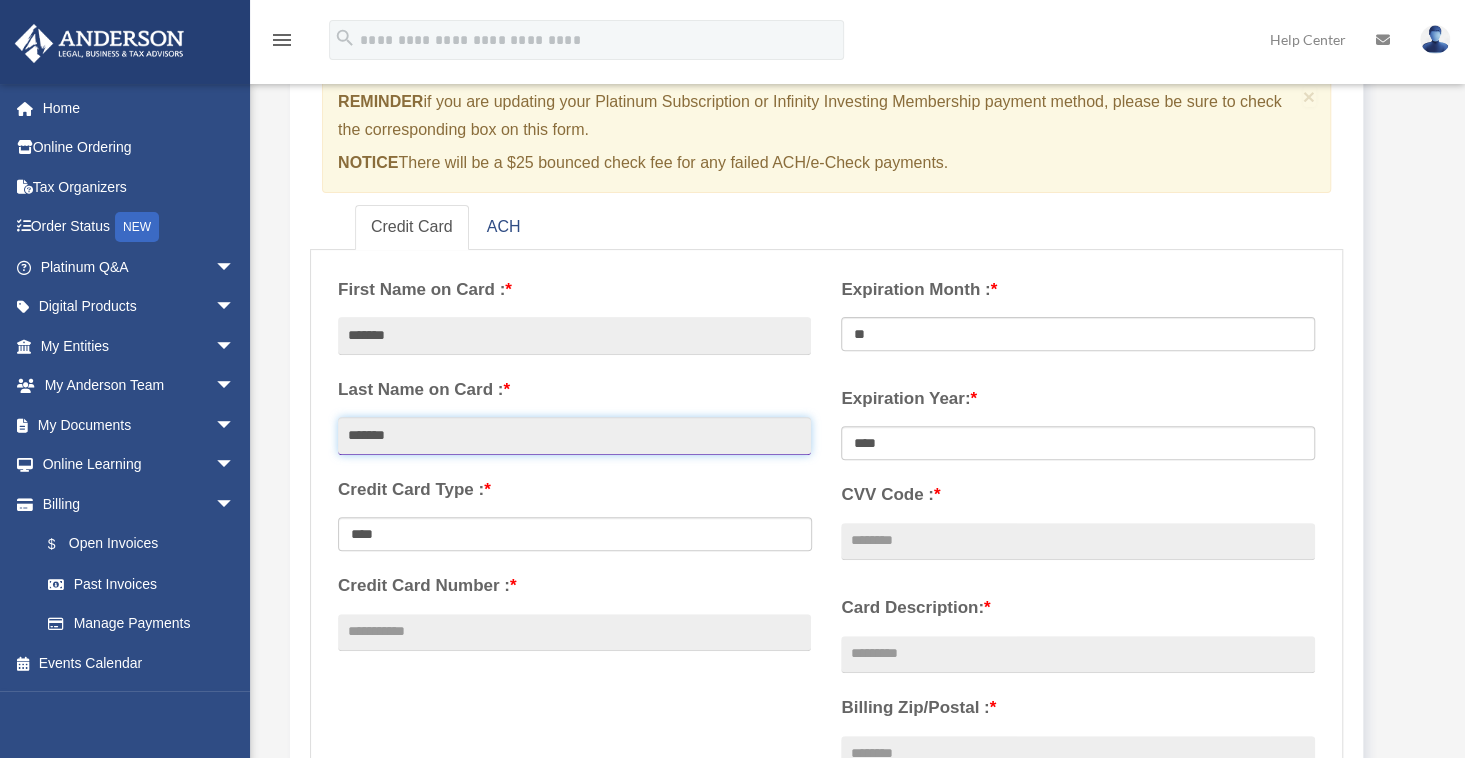 click on "*******" at bounding box center (574, 436) 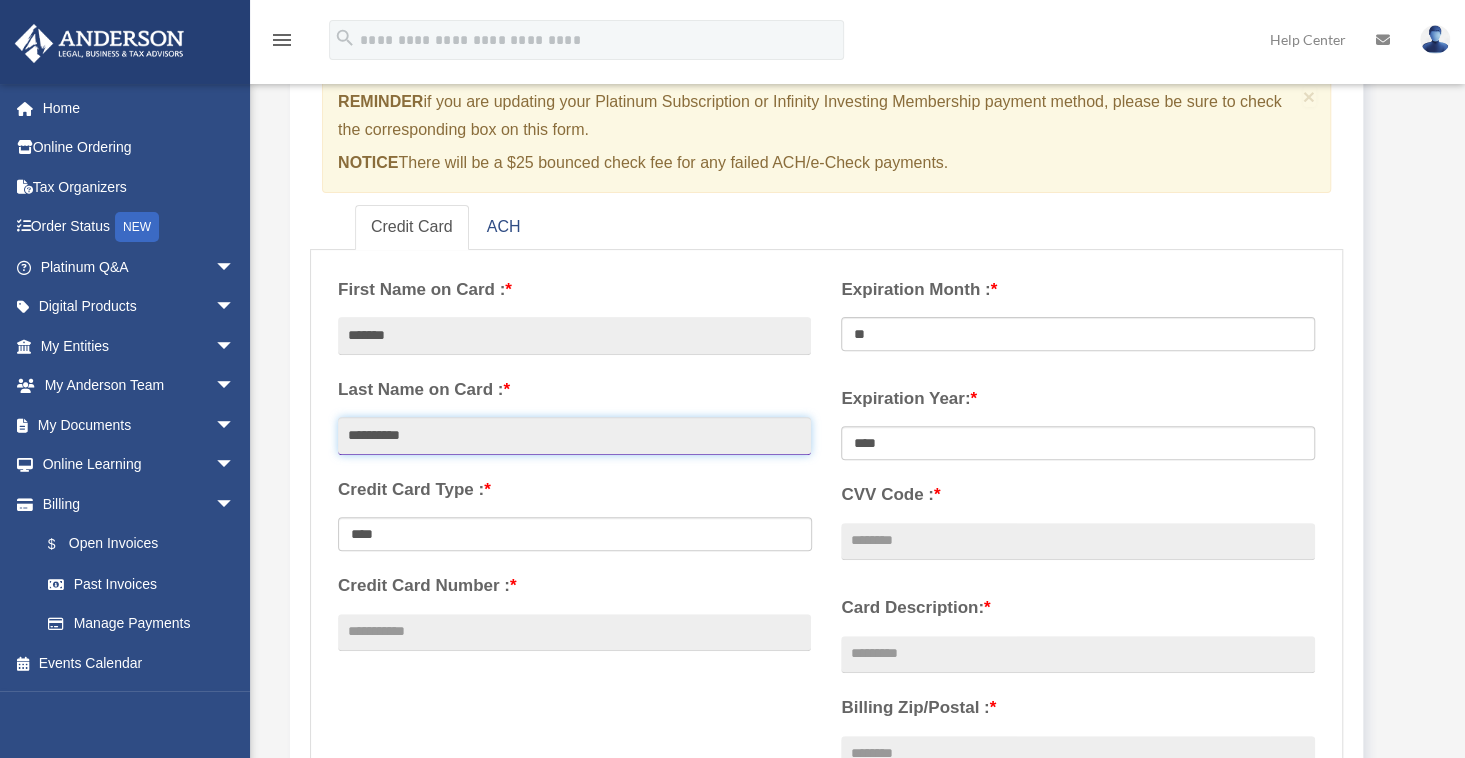 type on "**********" 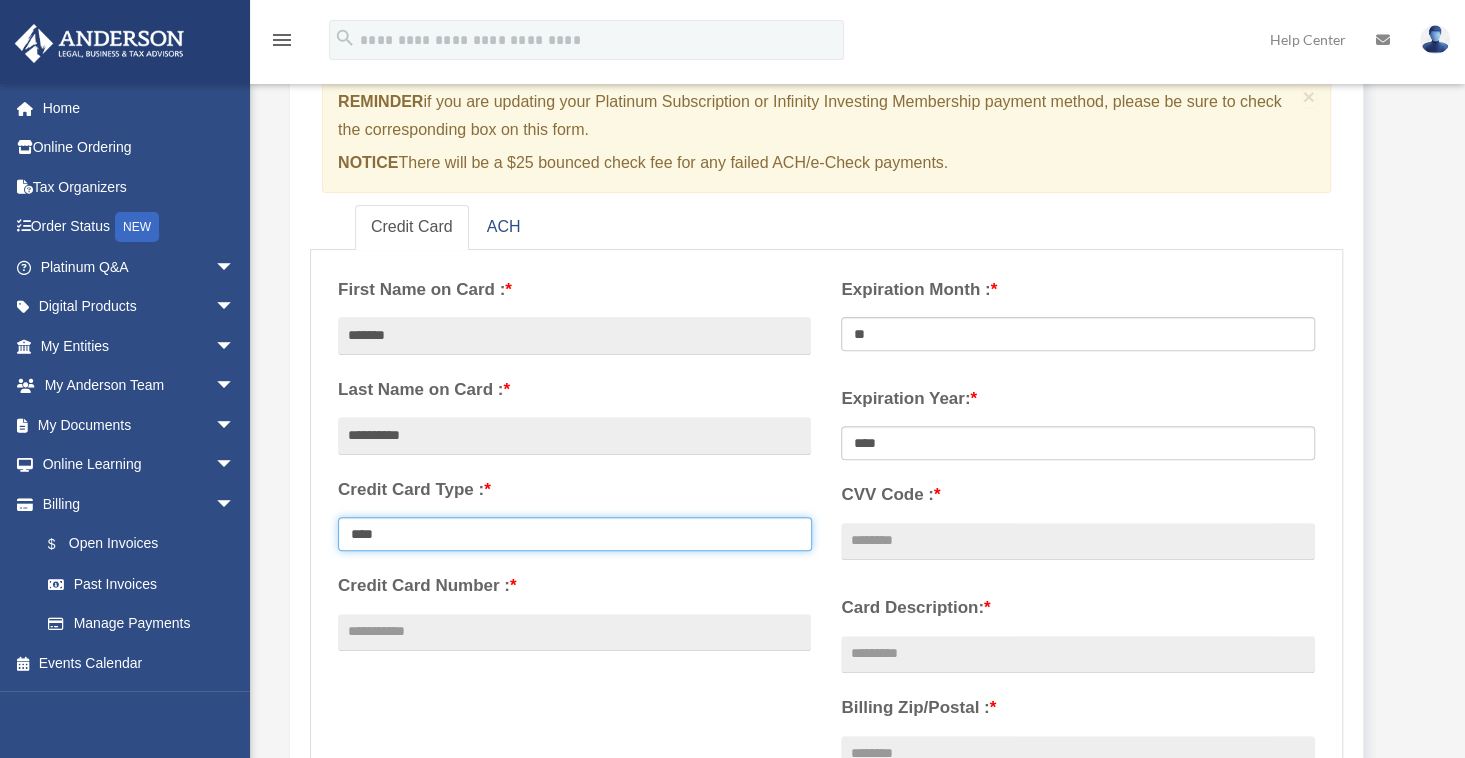 click on "**********" at bounding box center [575, 534] 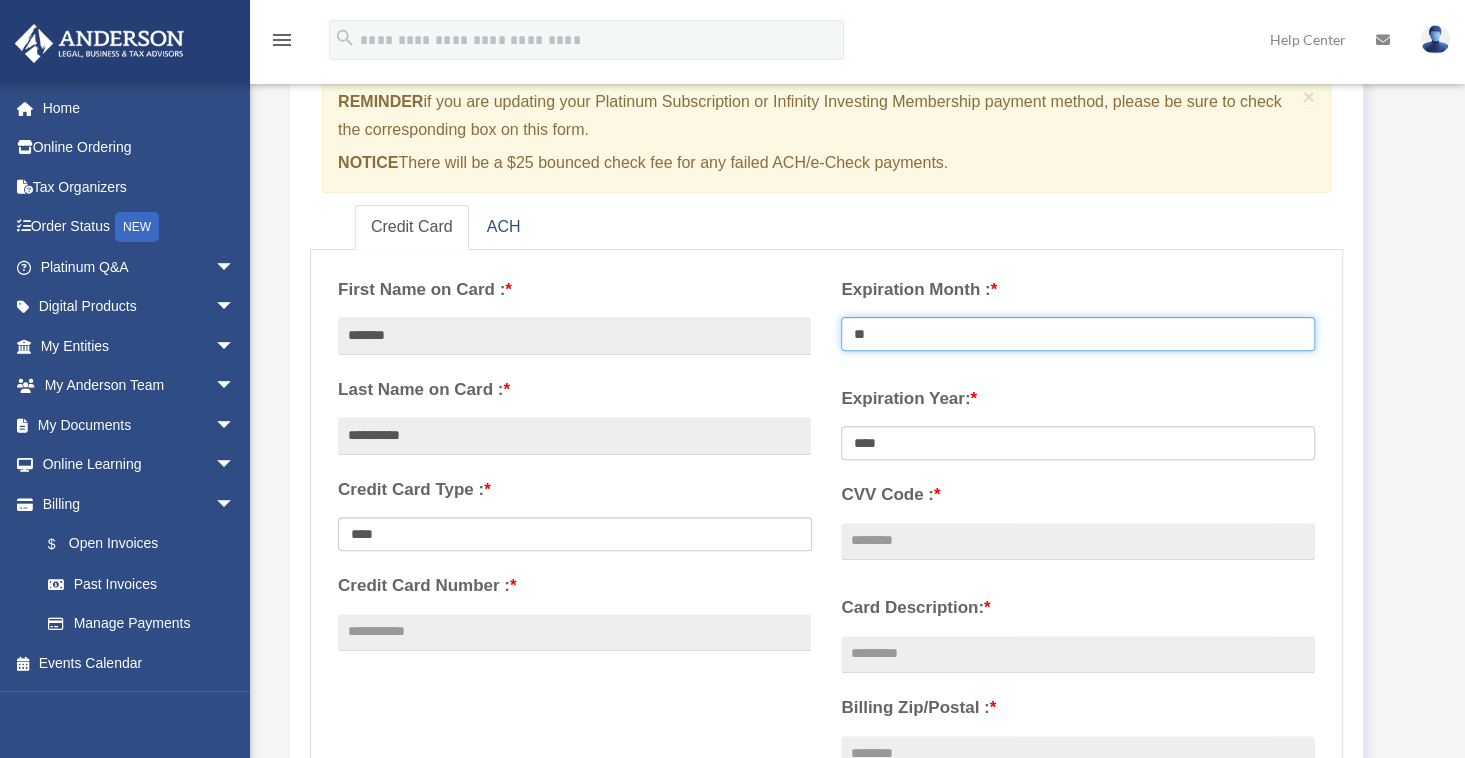 click on "**
**
**
**
**
**
**
** ** ** ** **" at bounding box center (1078, 334) 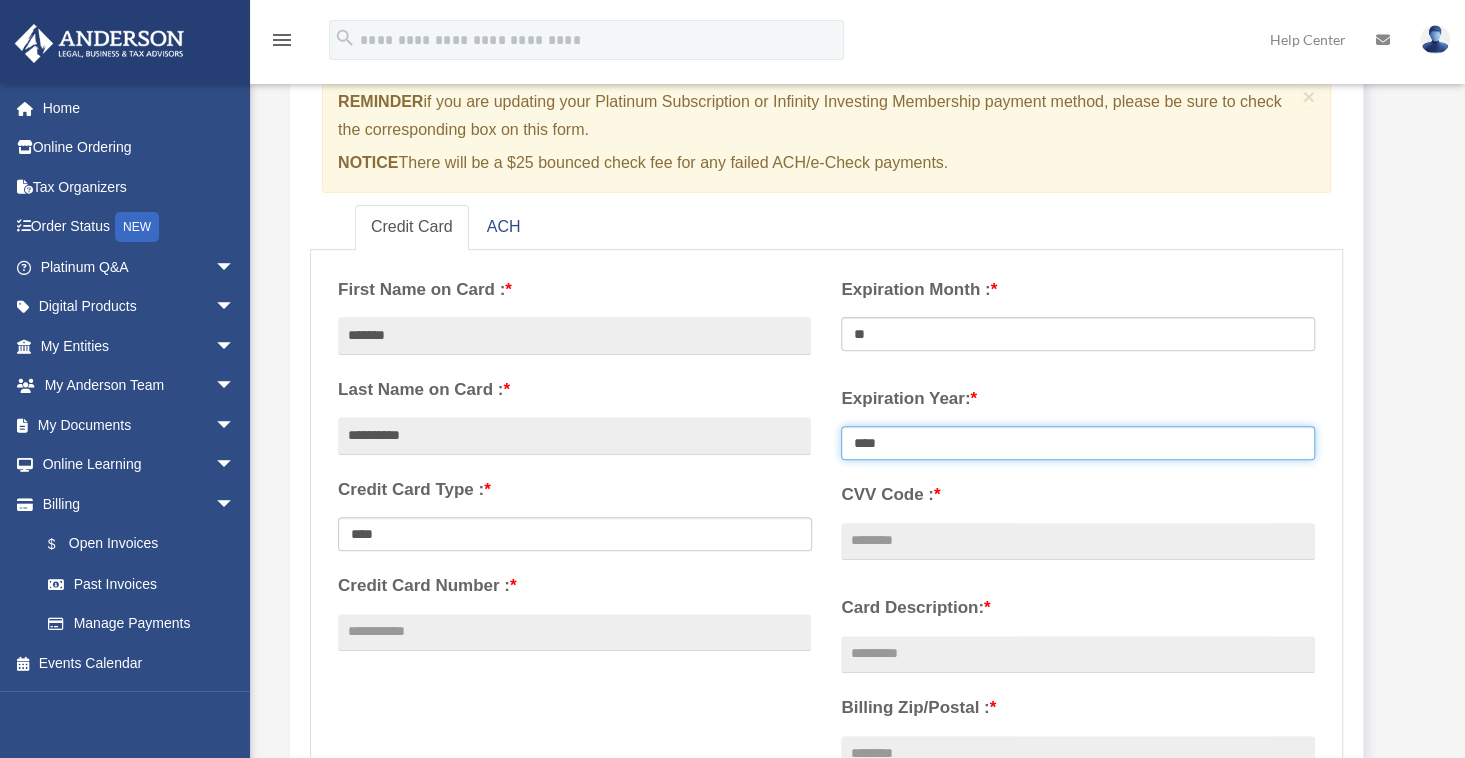 click on "****
****
****
****
****
****
****
**** ****" at bounding box center [1078, 443] 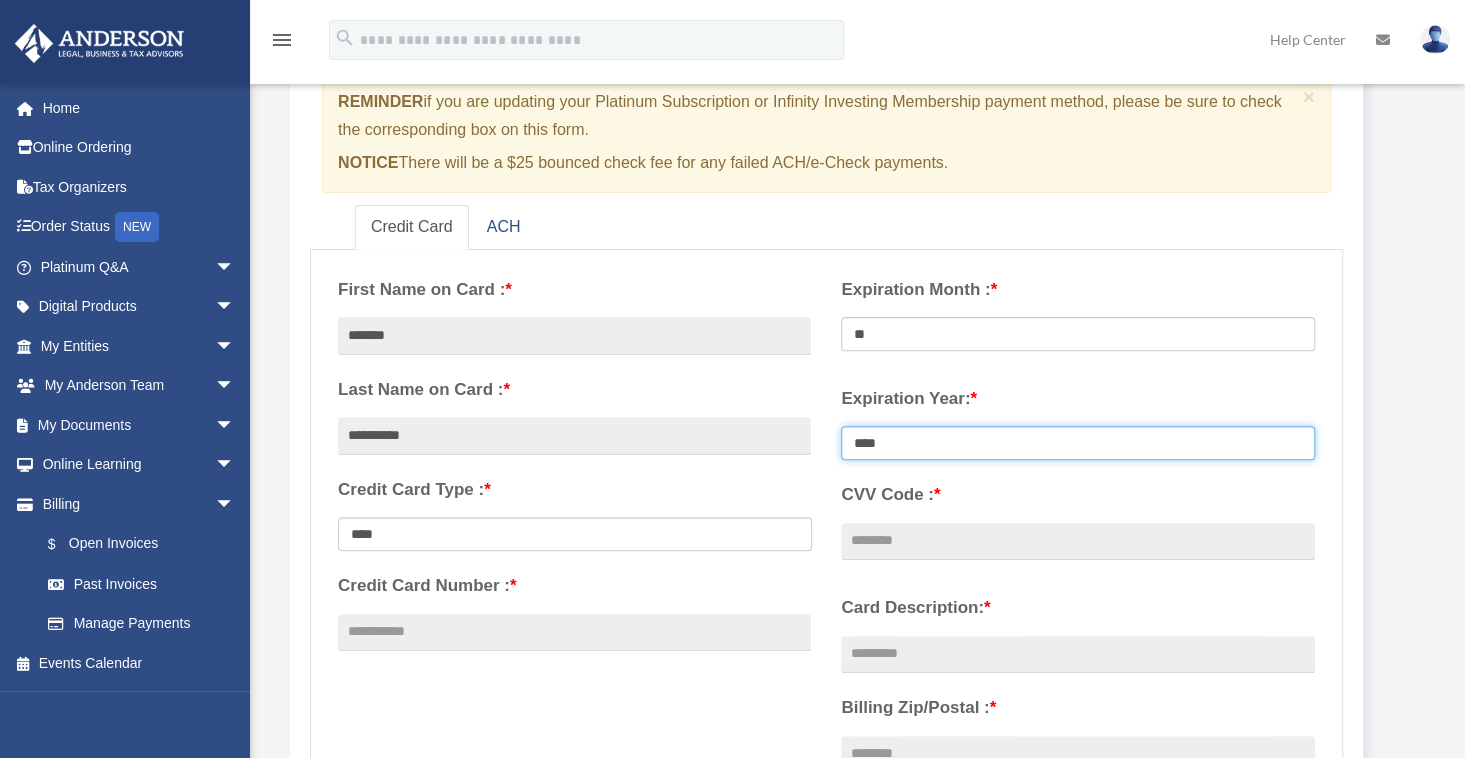 click on "****
****
****
****
****
****
****
**** ****" at bounding box center (1078, 443) 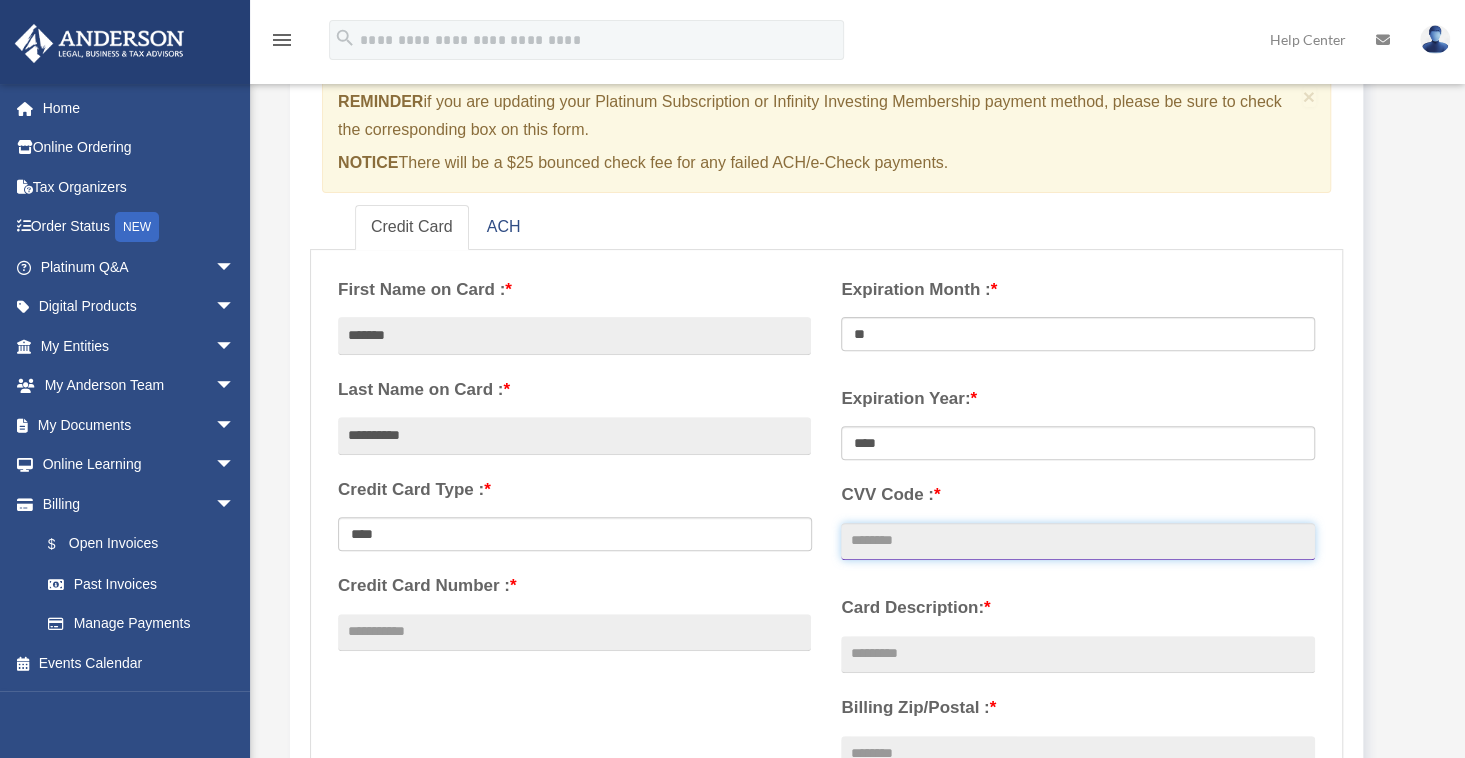 click on "CVV Code : *" at bounding box center [1077, 542] 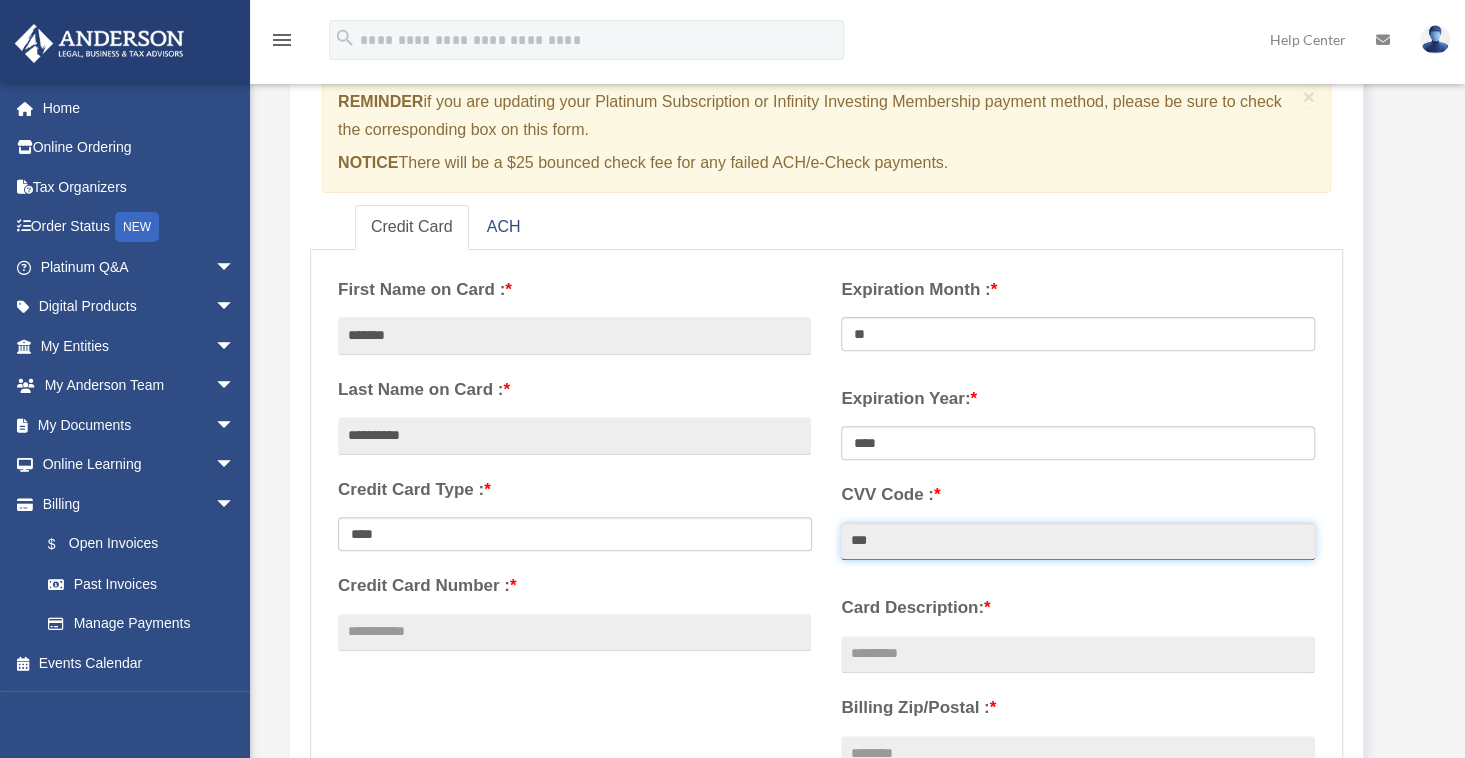 type on "***" 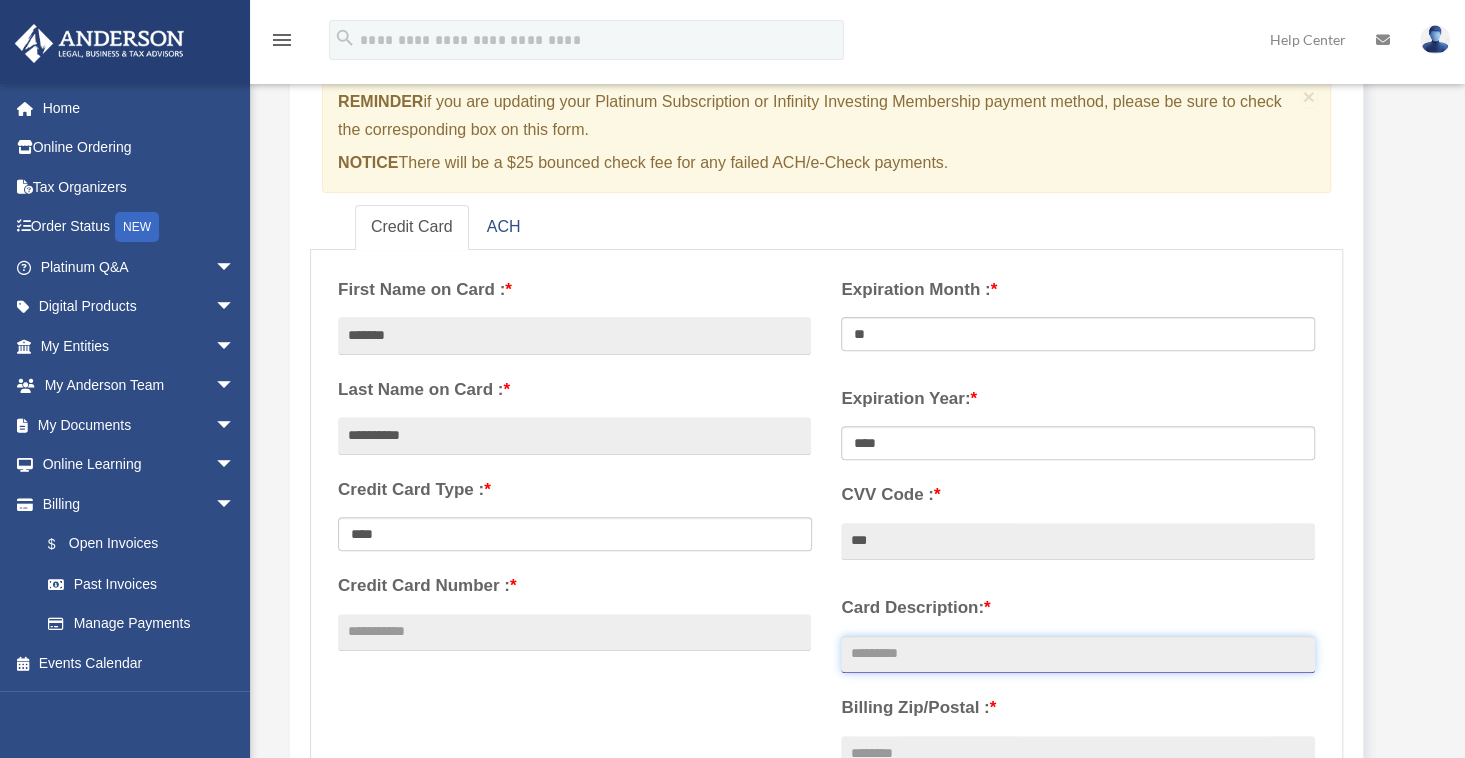 click on "Card Description: *" at bounding box center (1077, 655) 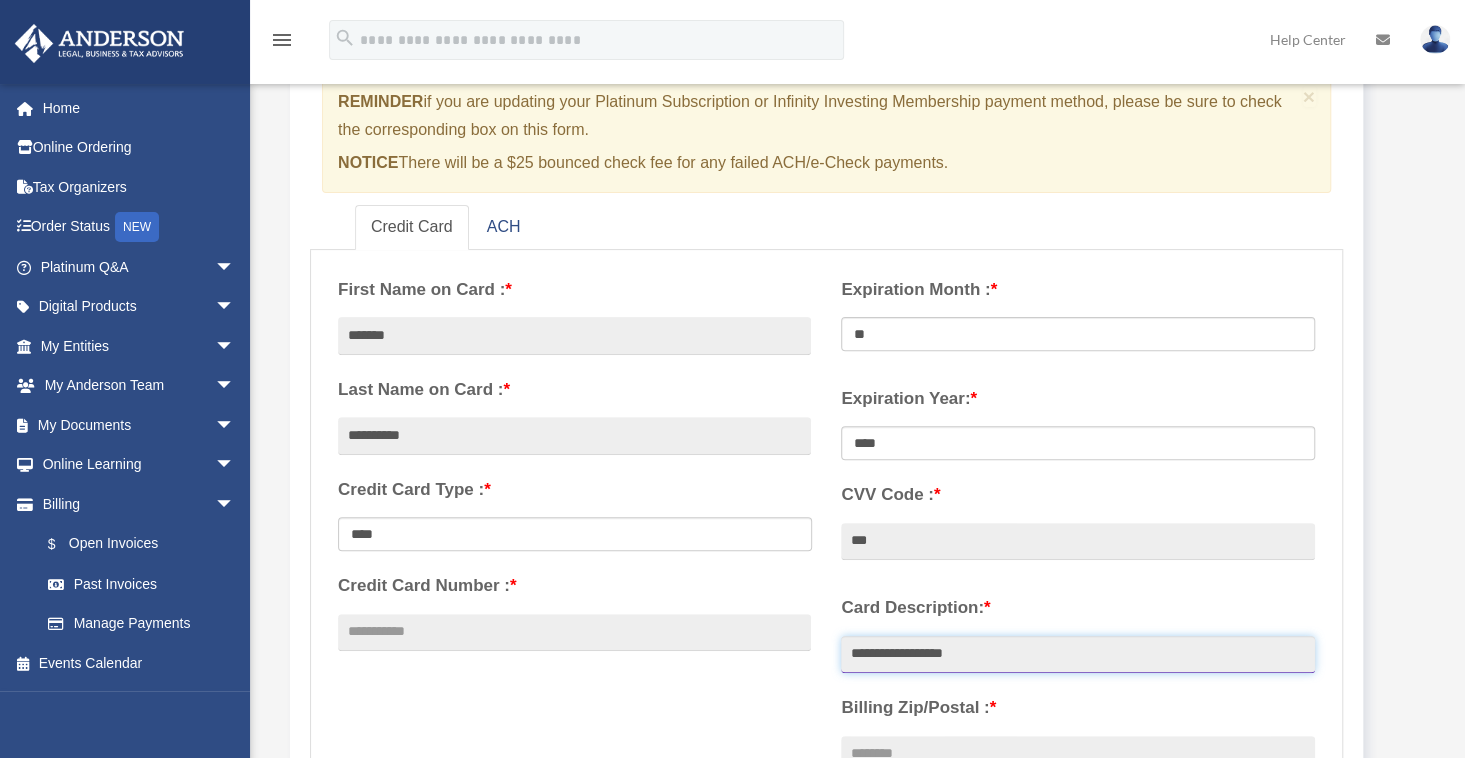 type on "**********" 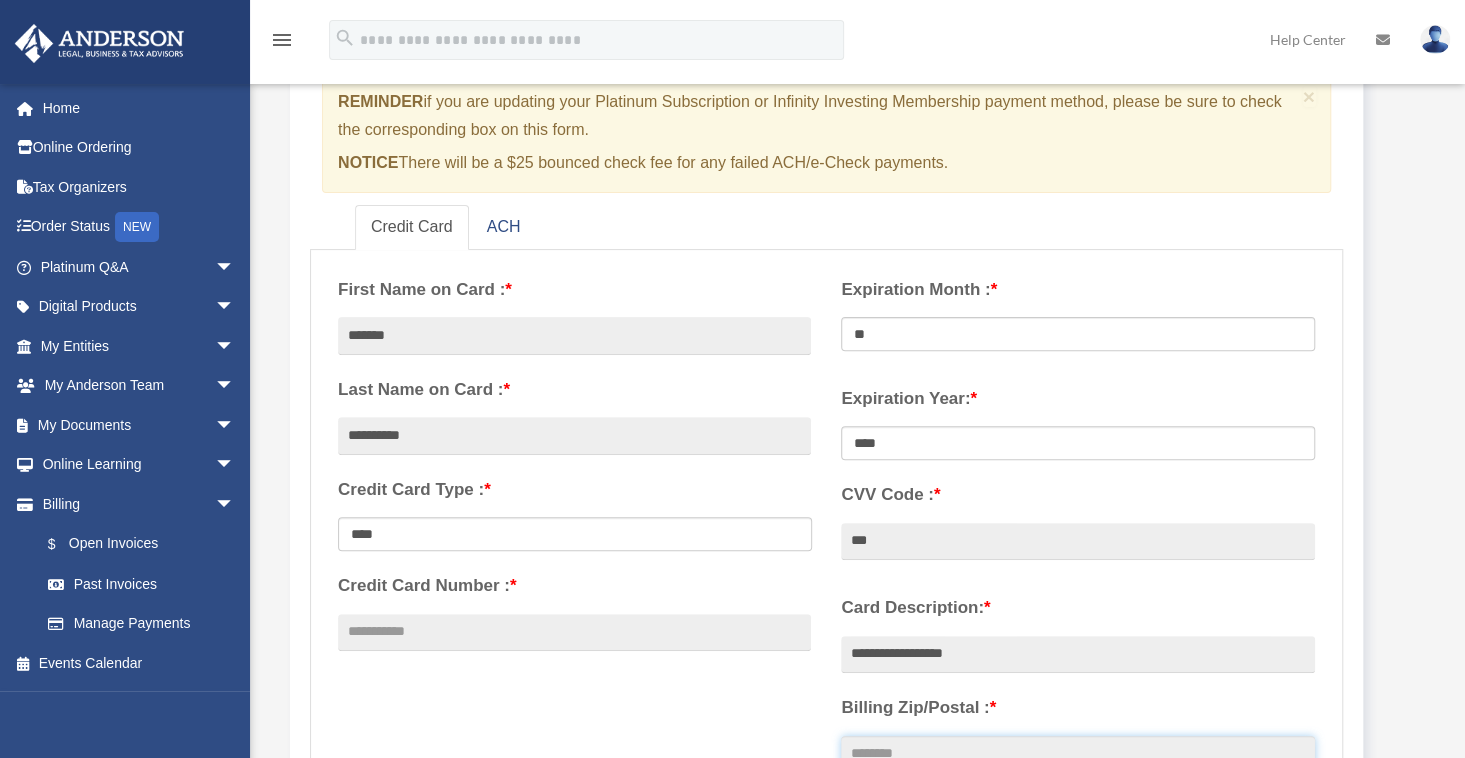 click on "Billing Zip/Postal : *" at bounding box center (1077, 755) 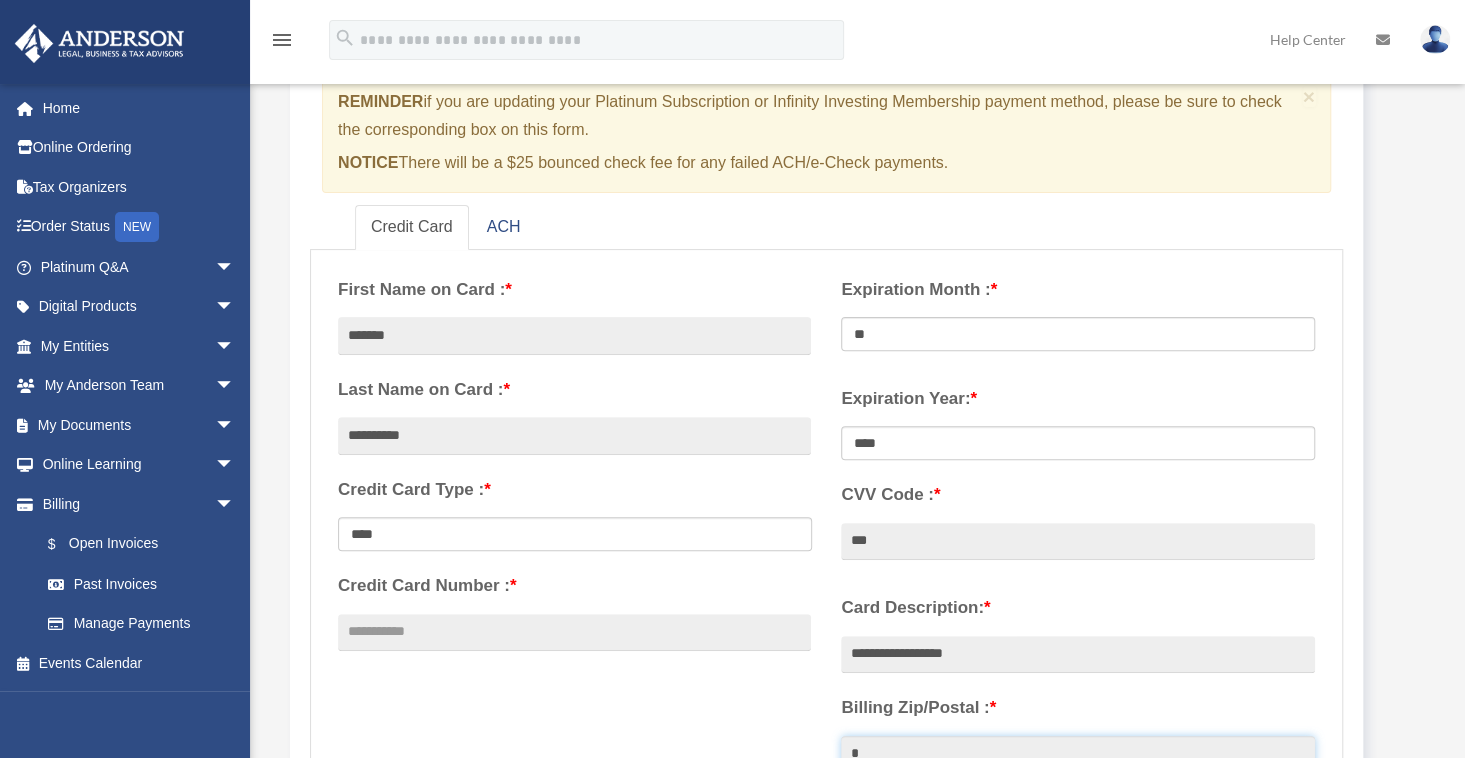 scroll, scrollTop: 221, scrollLeft: 0, axis: vertical 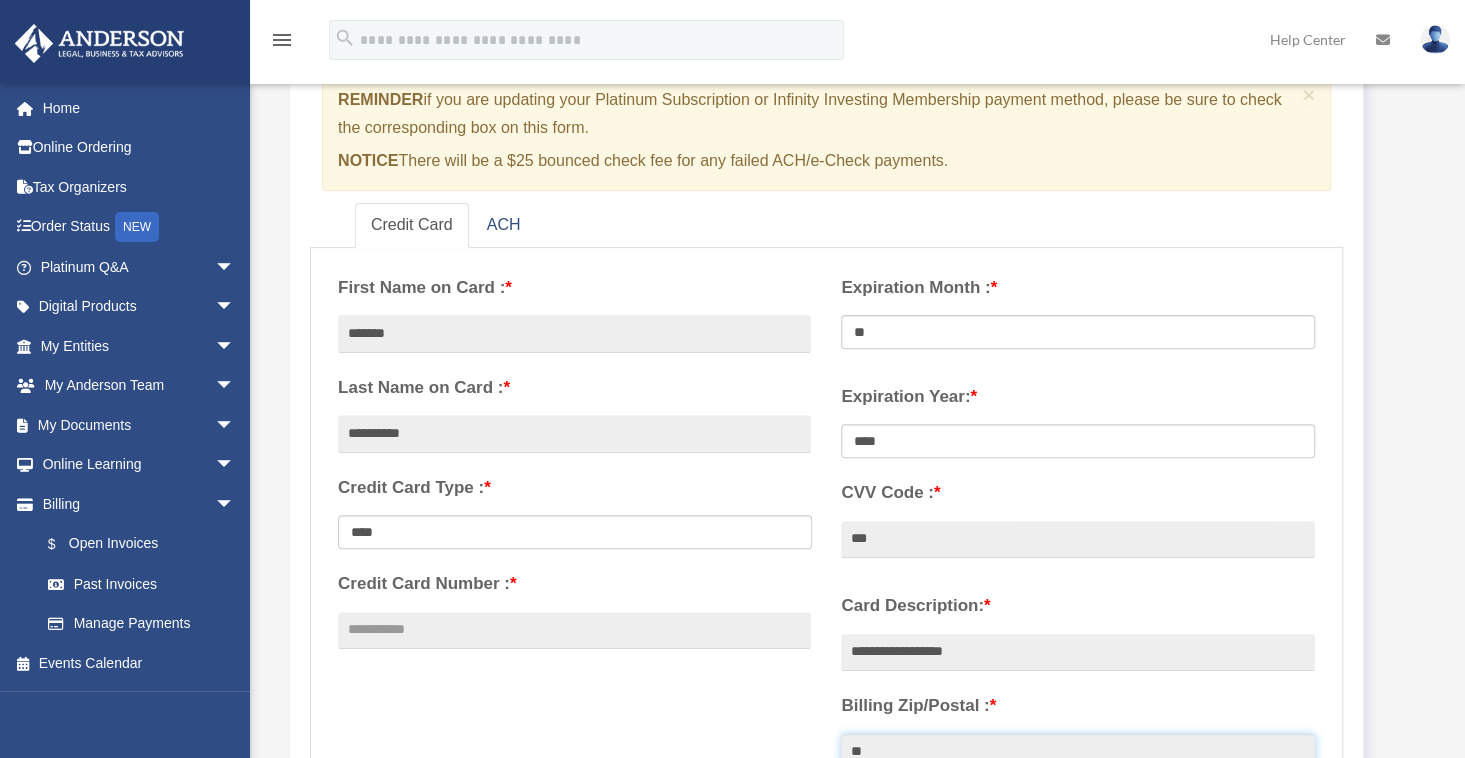 type on "*" 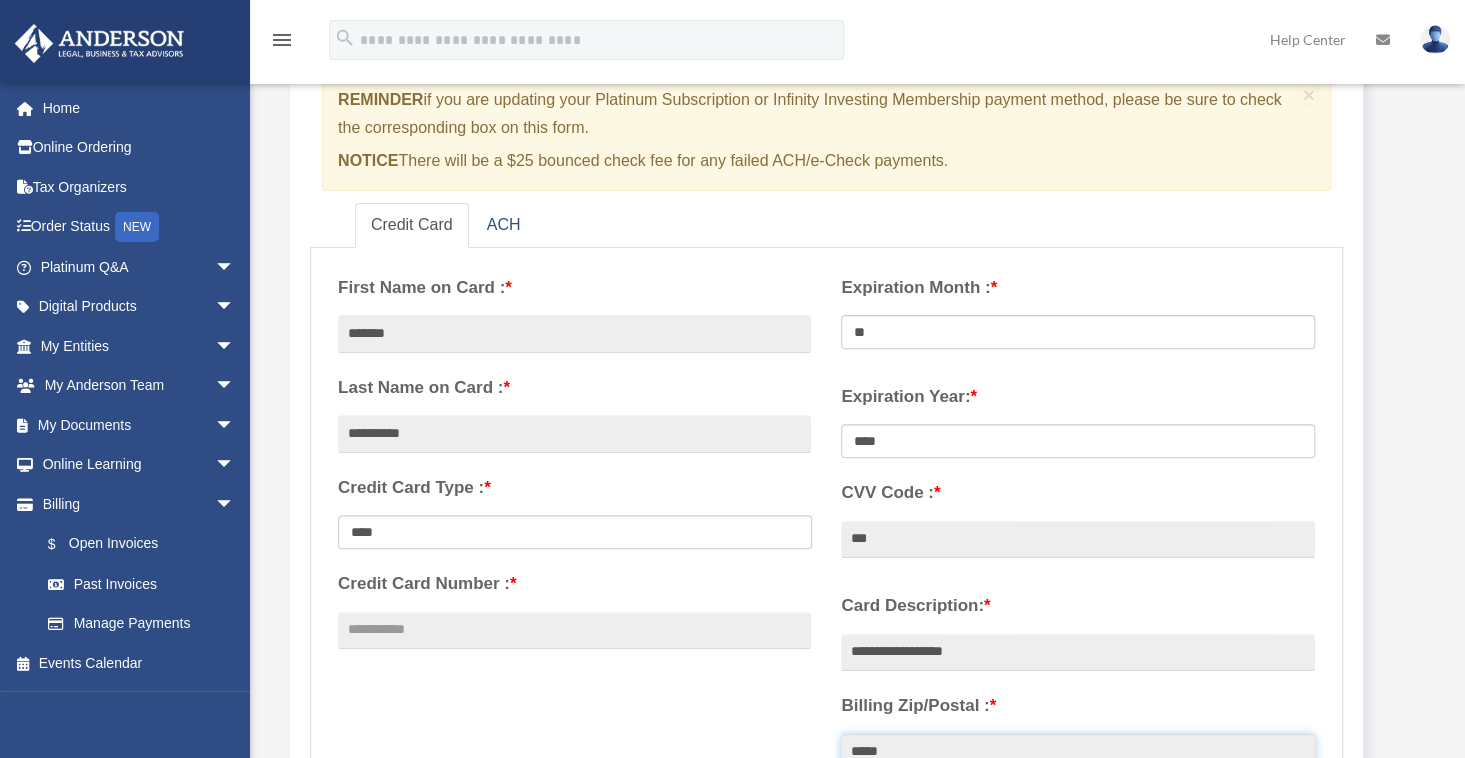 type on "*****" 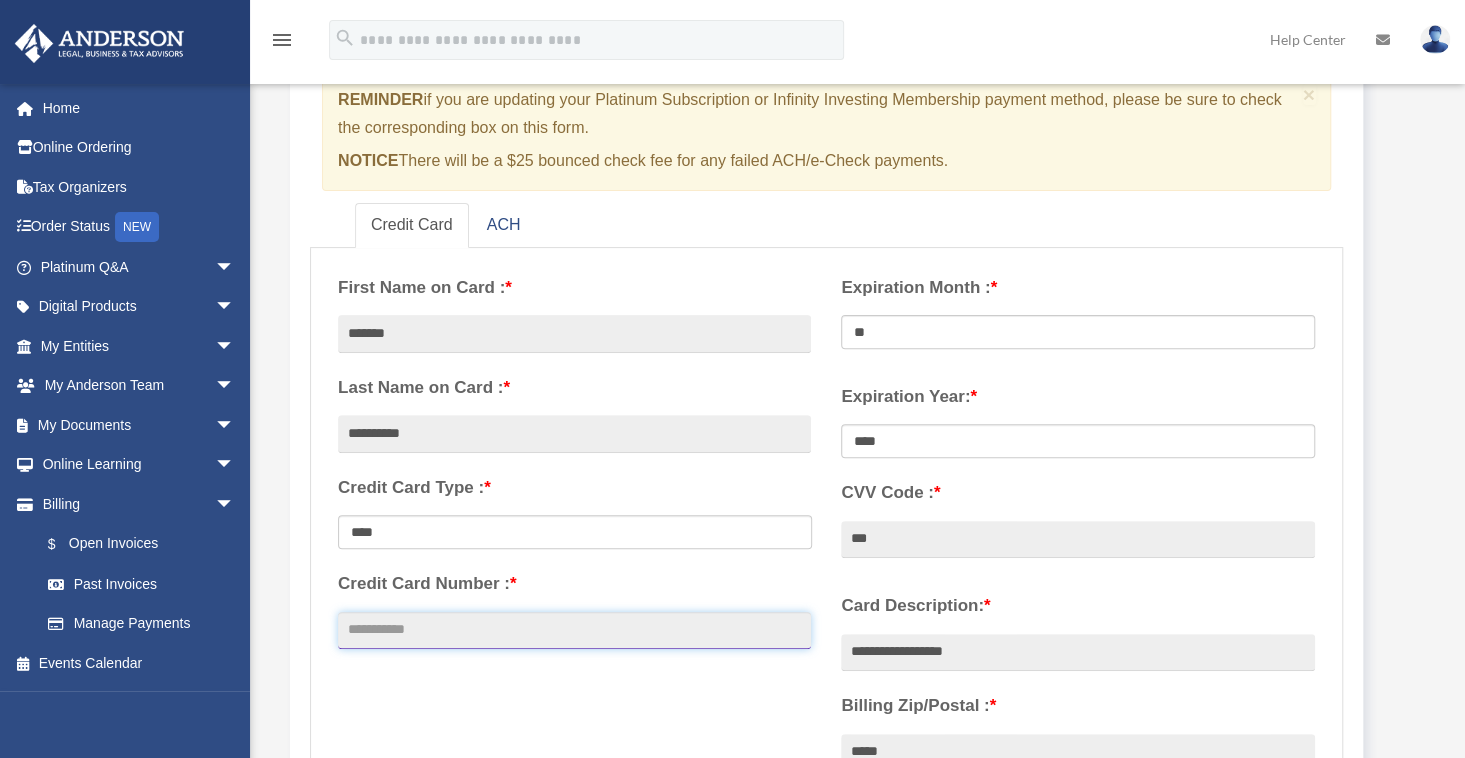 click on "Credit Card Number : *" at bounding box center [574, 631] 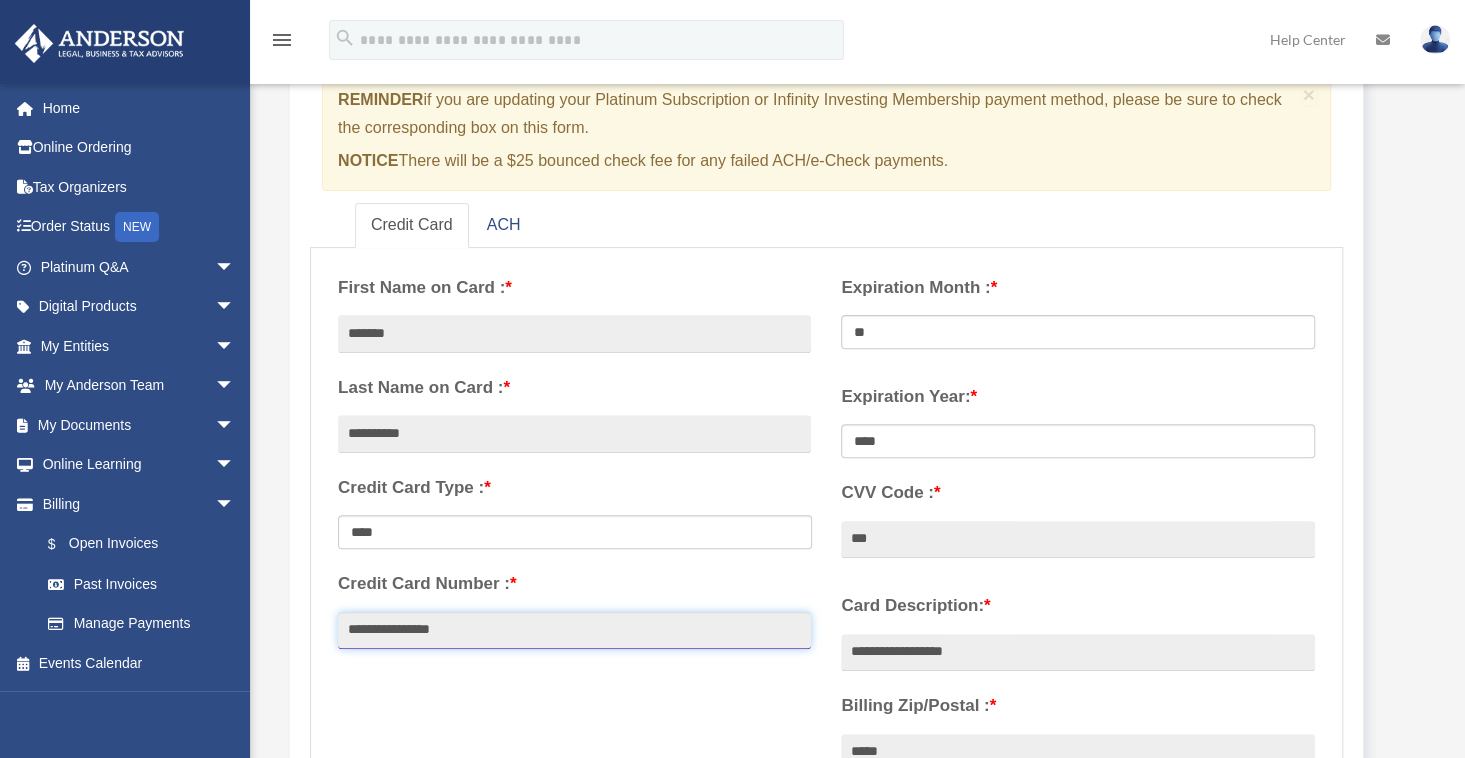 type on "**********" 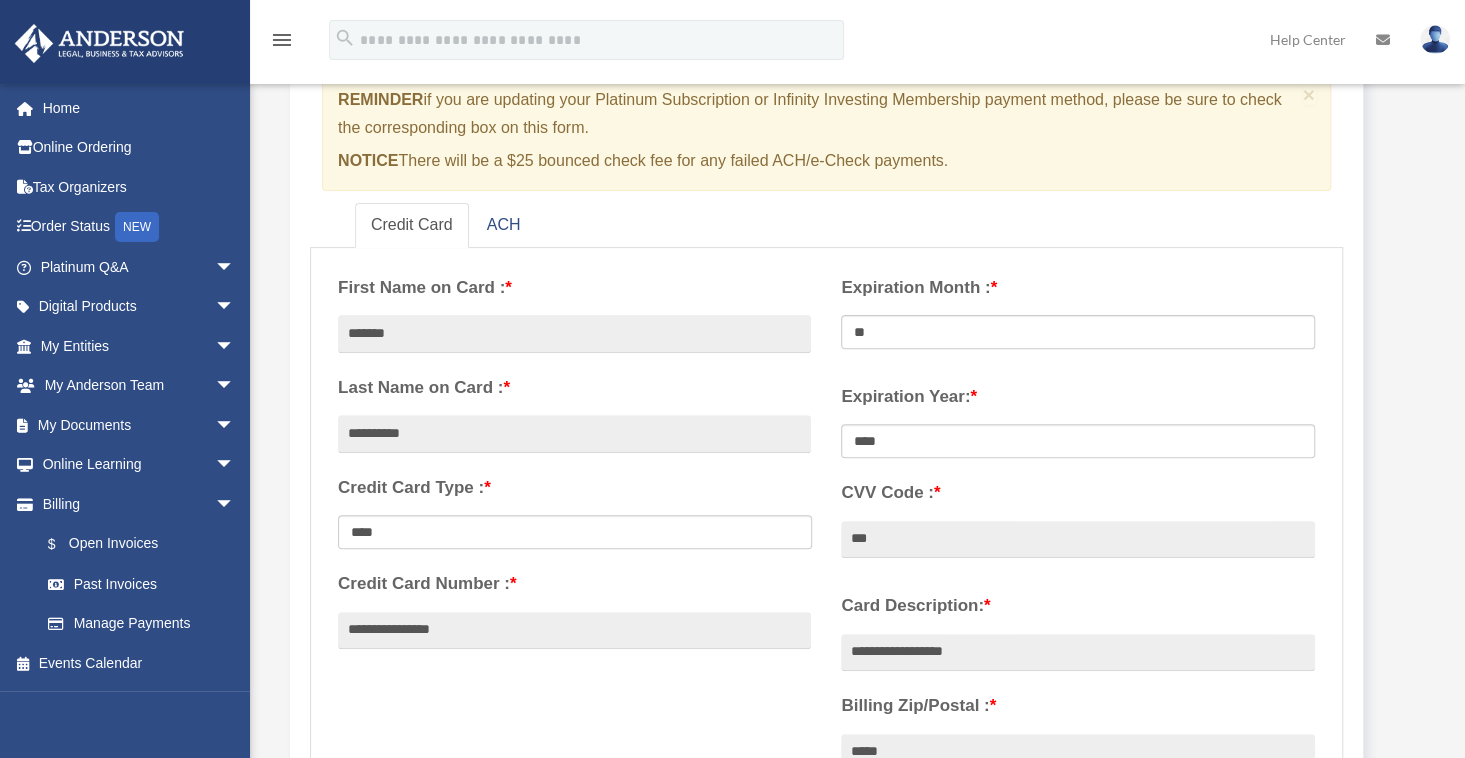 click on "**********" at bounding box center (826, 594) 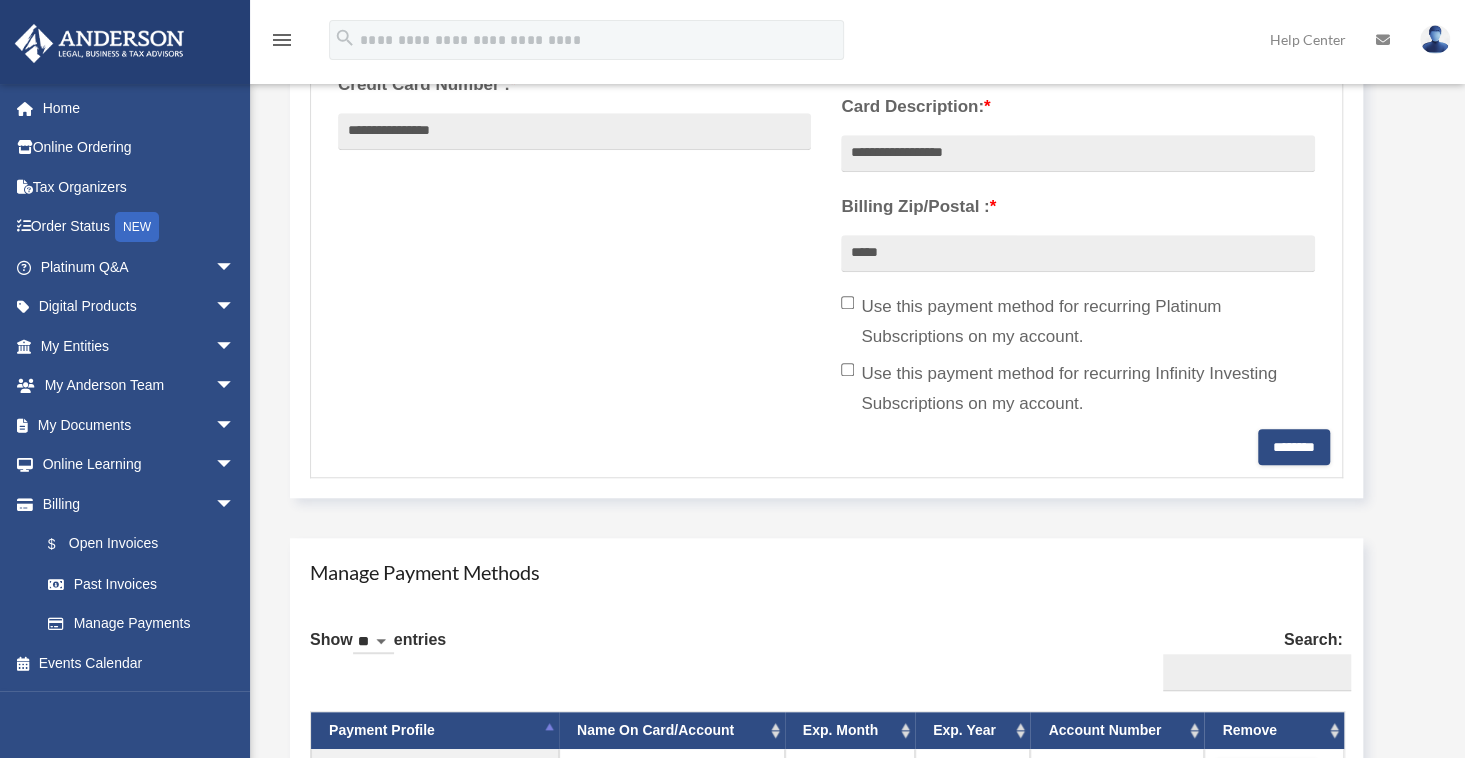 scroll, scrollTop: 724, scrollLeft: 0, axis: vertical 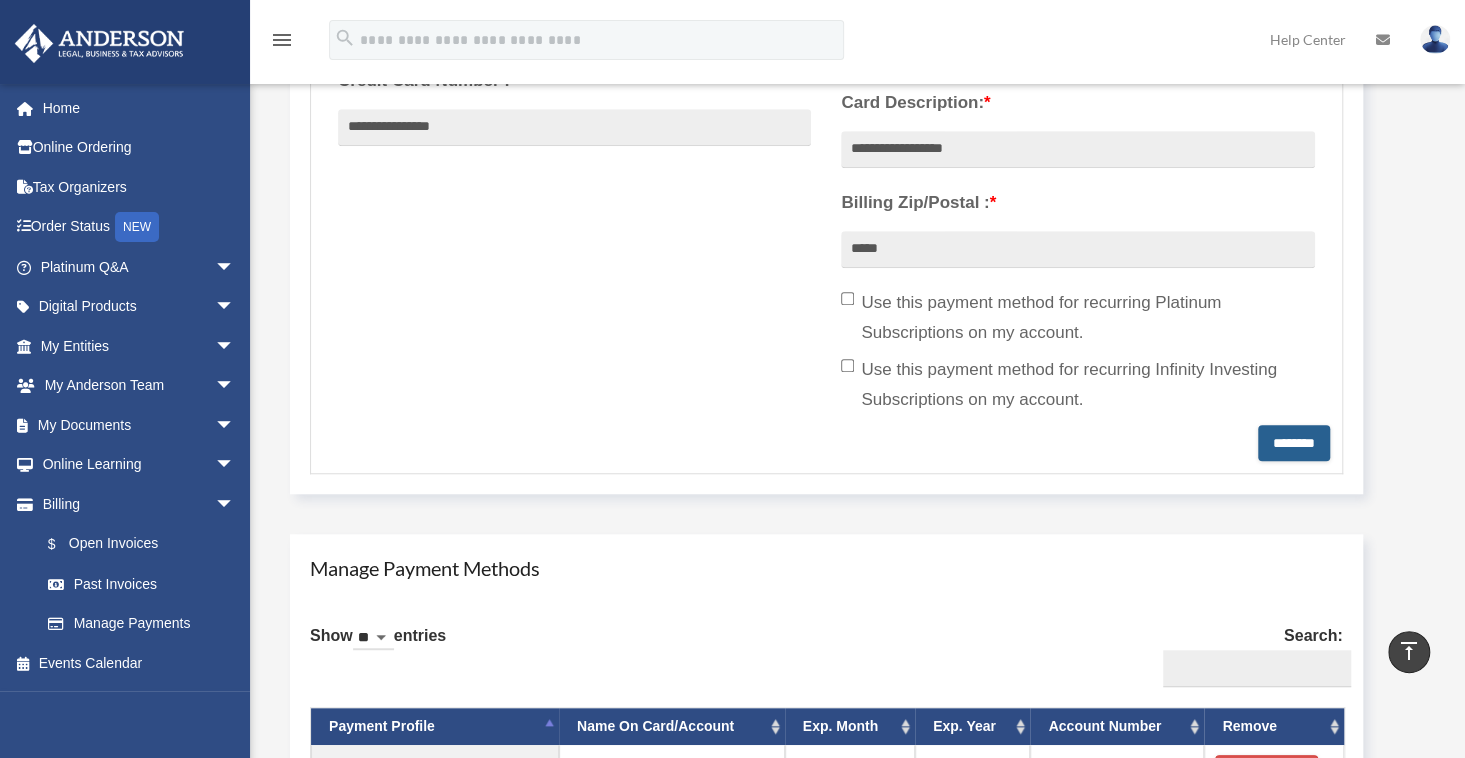 click on "********" at bounding box center [1294, 443] 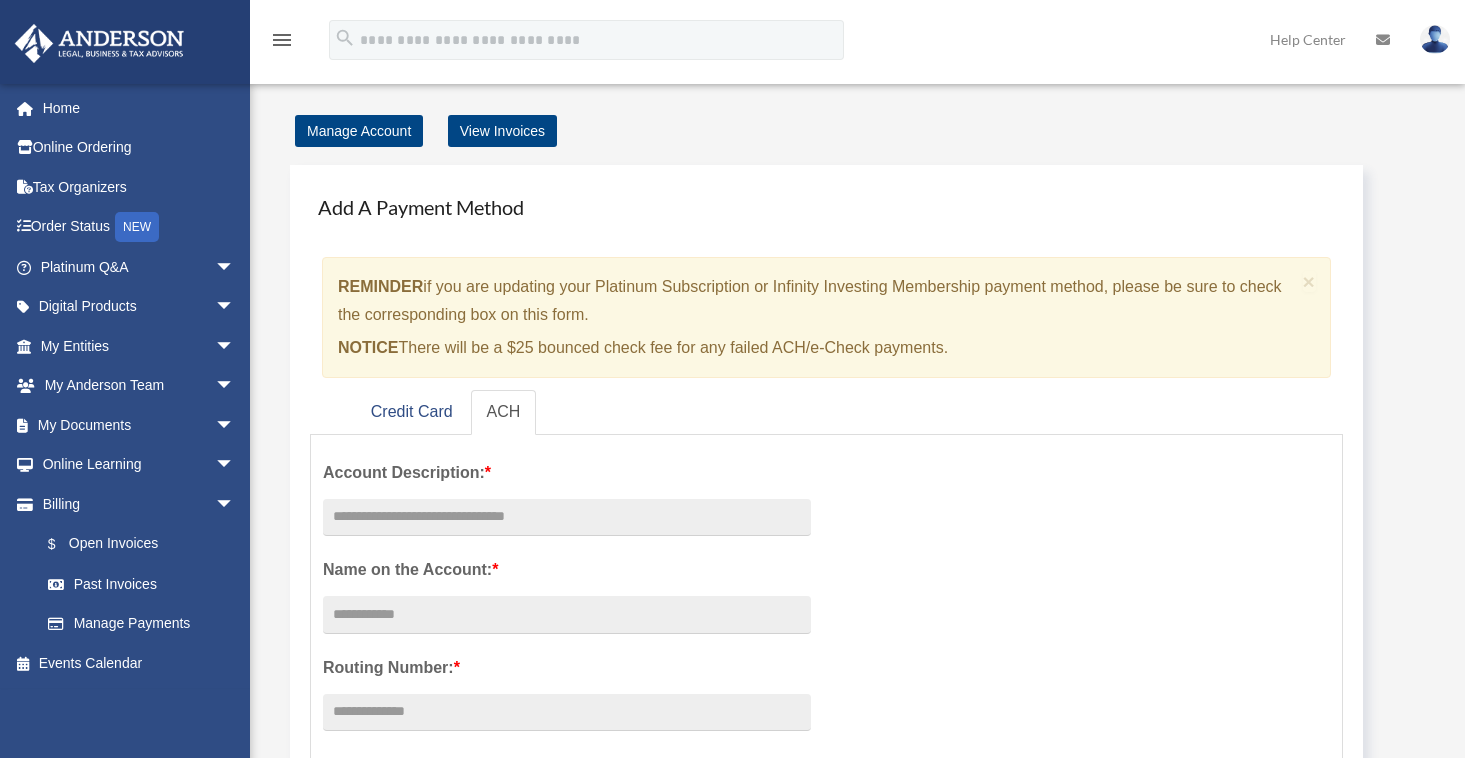 scroll, scrollTop: 0, scrollLeft: 0, axis: both 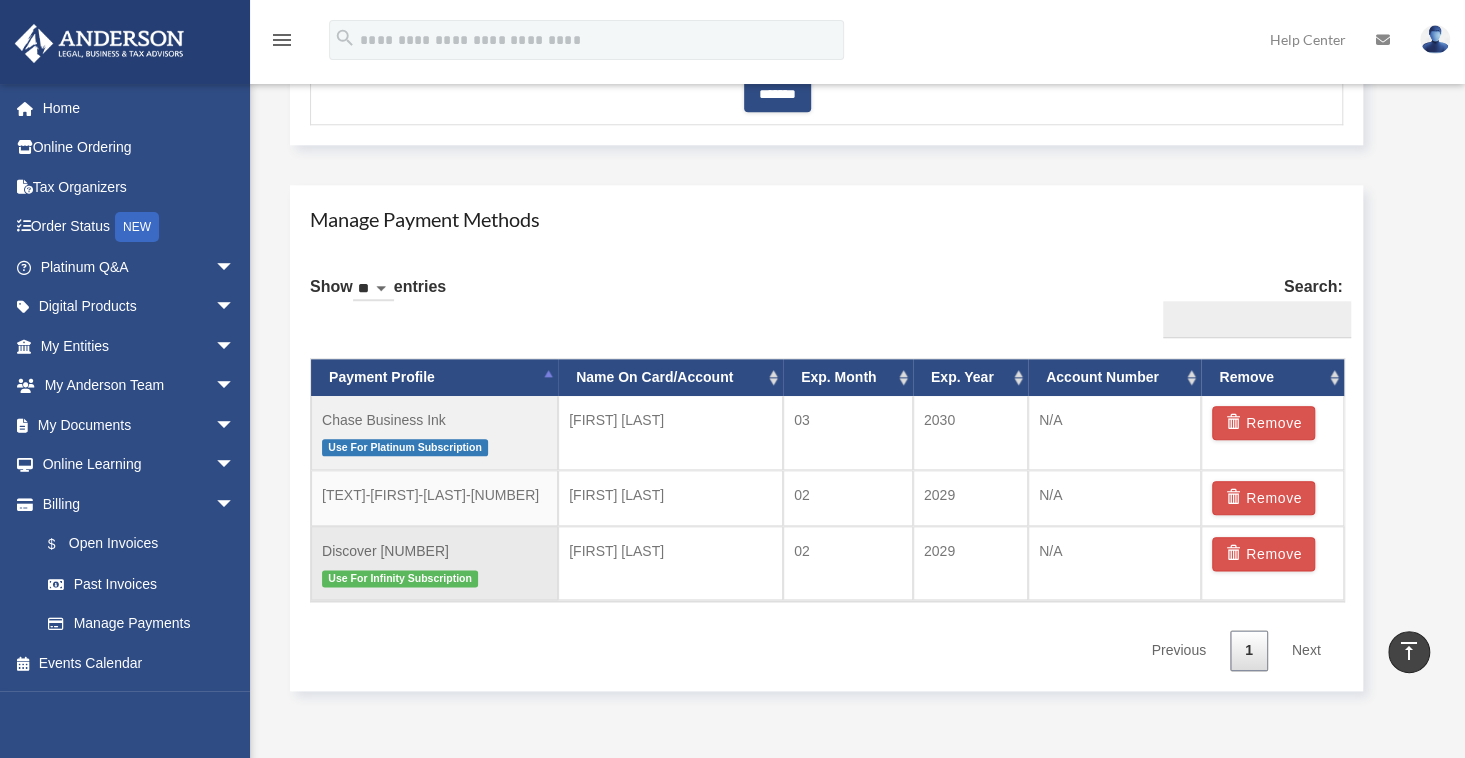 click on "Discover [NUMBER] Use For Infinity Subscription" at bounding box center (434, 563) 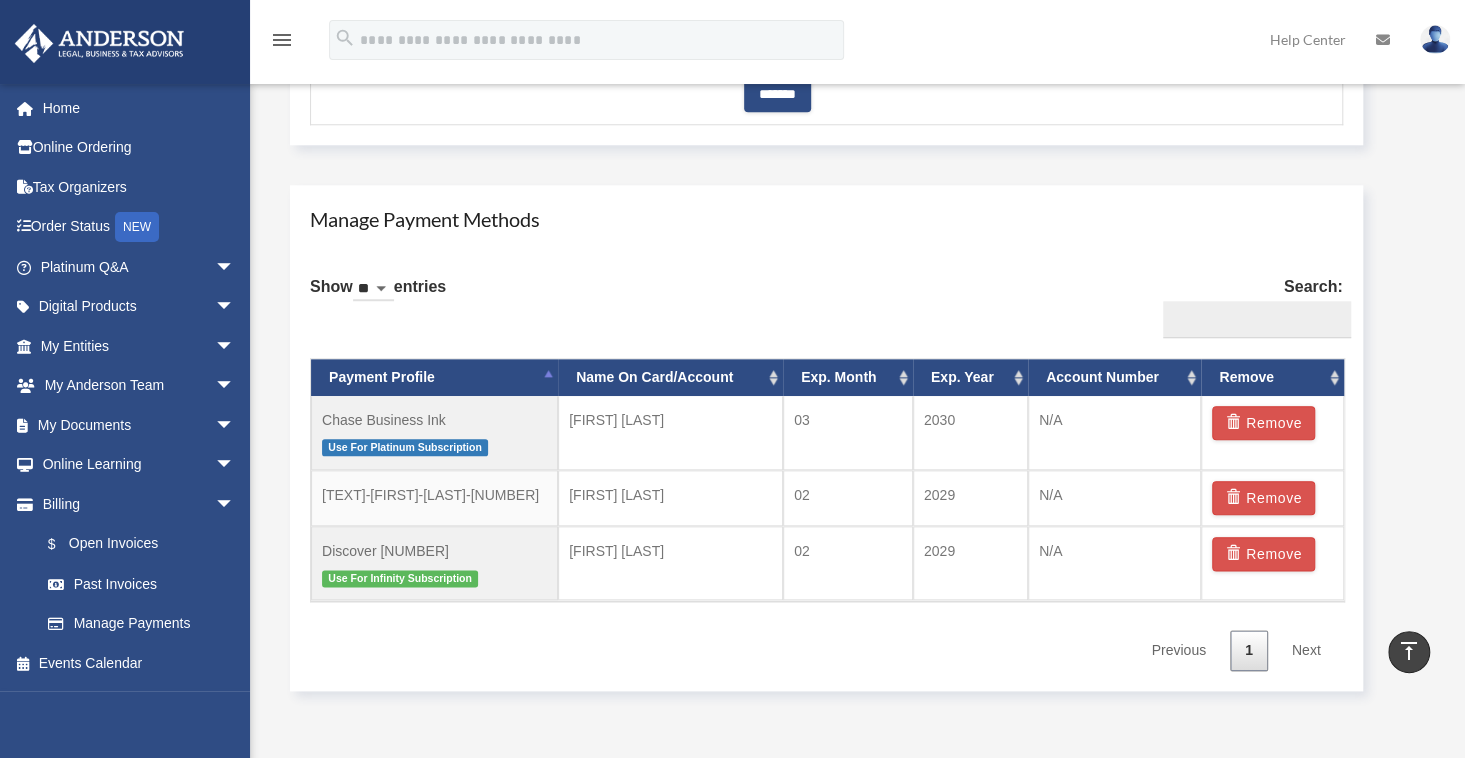 click on "** ** ** ***" at bounding box center (373, 289) 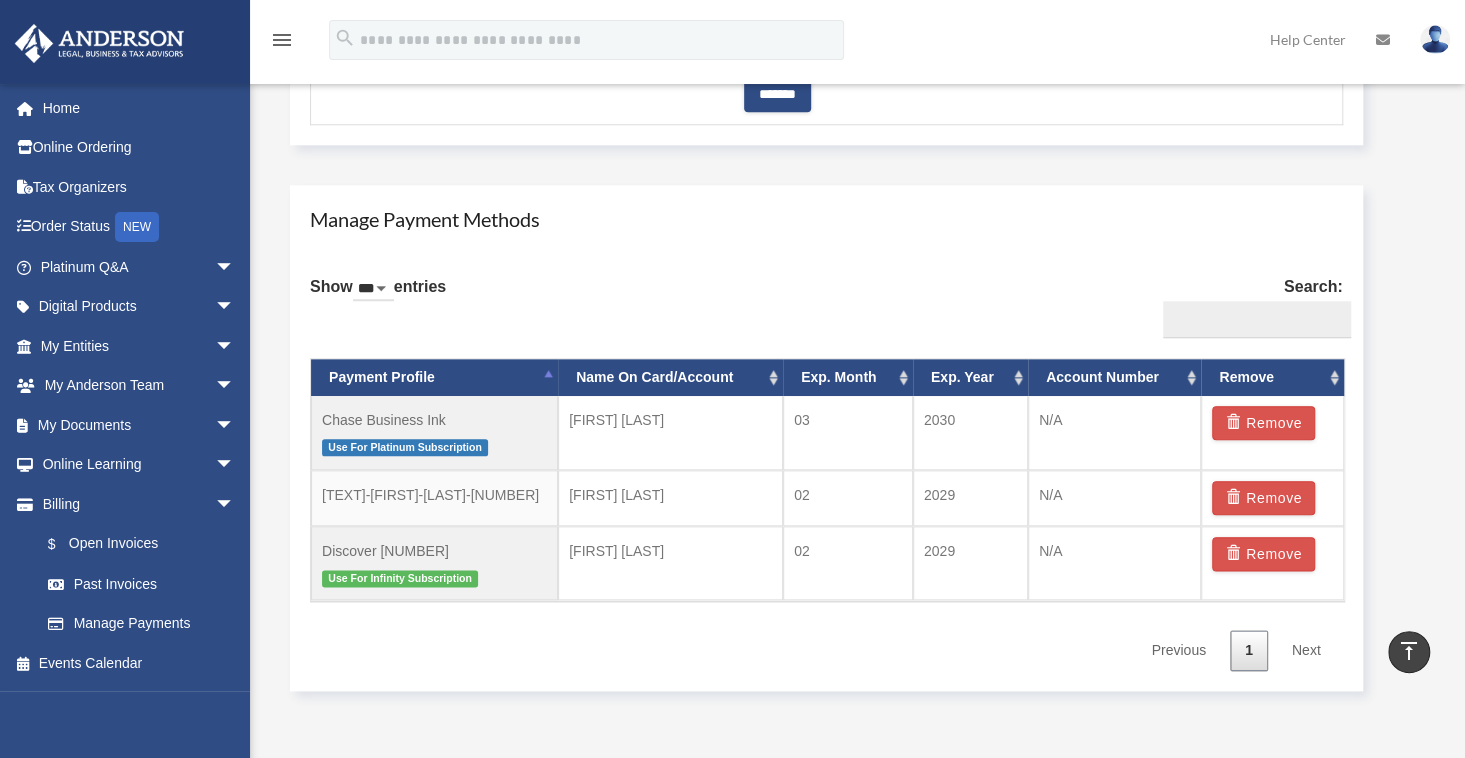 click on "** ** ** ***" at bounding box center (373, 289) 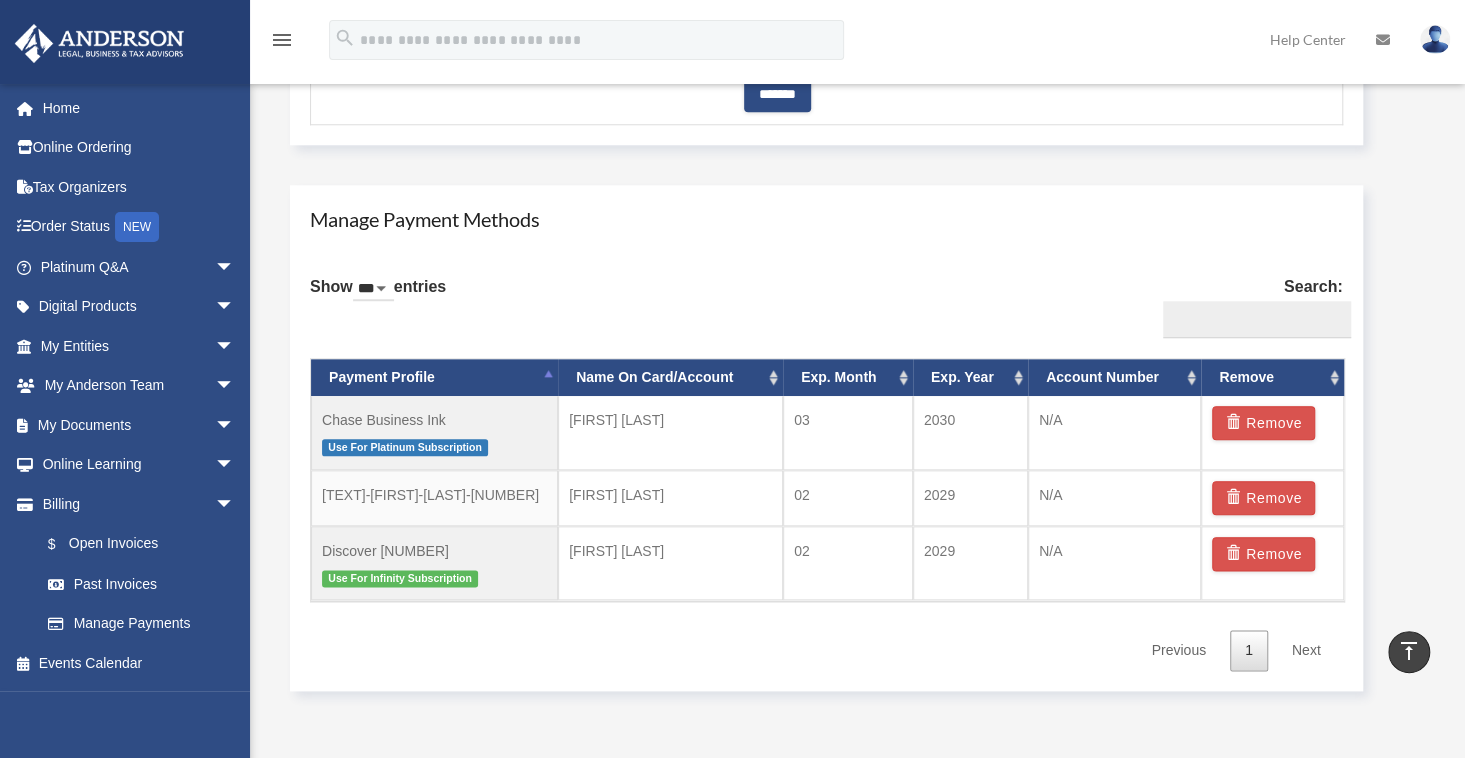 click on "Show  ** ** ** ***  entries Search:
Payment Profile Name On Card/Account Exp. Month Exp. Year Account Number Remove
Chase Business Ink Use For Platinum Subscription
[FIRST] [LAST]
[MM]
[YYYY]
N/A
Remove
[TEXT]-[FIRST]-[LAST]-[NUMBER]
[FIRST] [LAST]
[MM]" at bounding box center (826, 466) 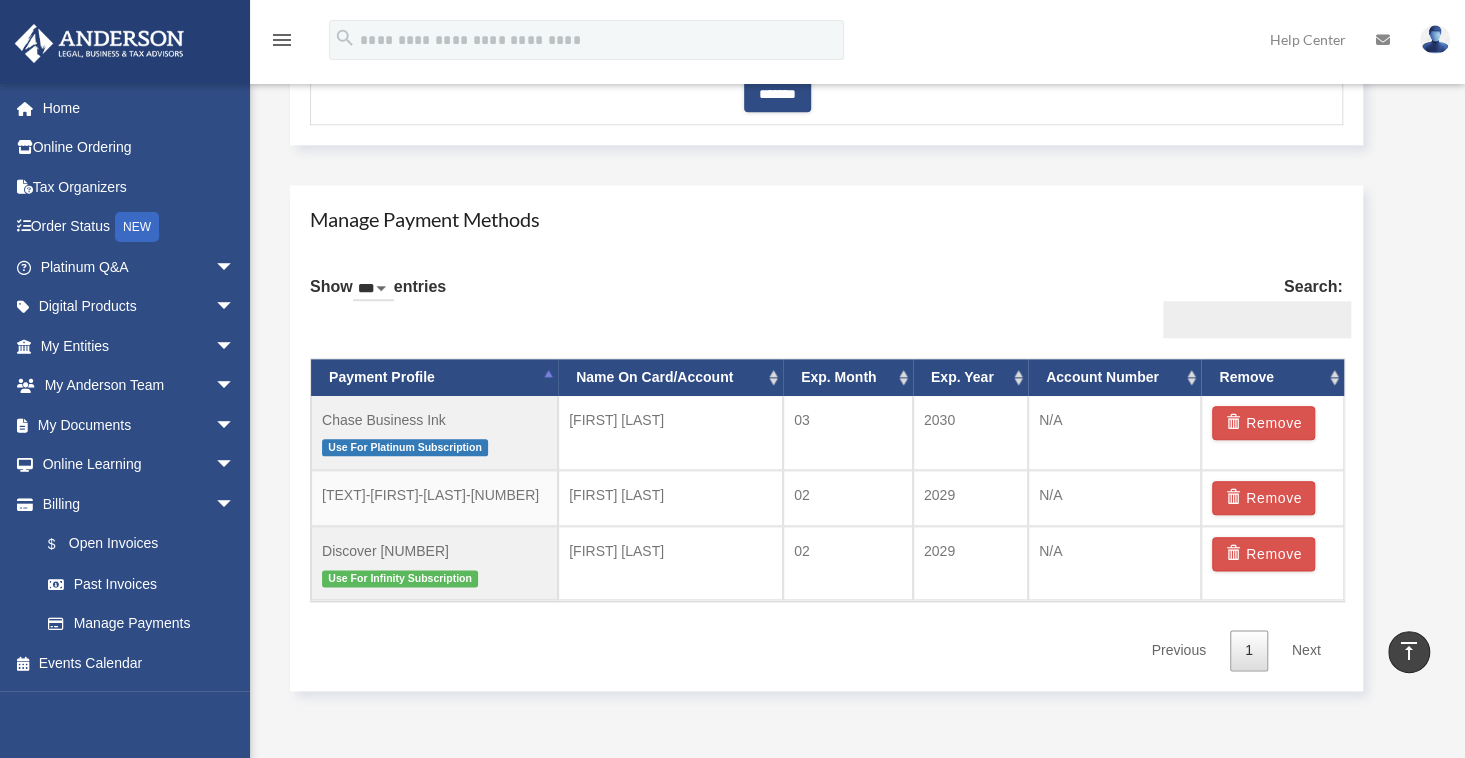 click on "Search:" at bounding box center (1257, 320) 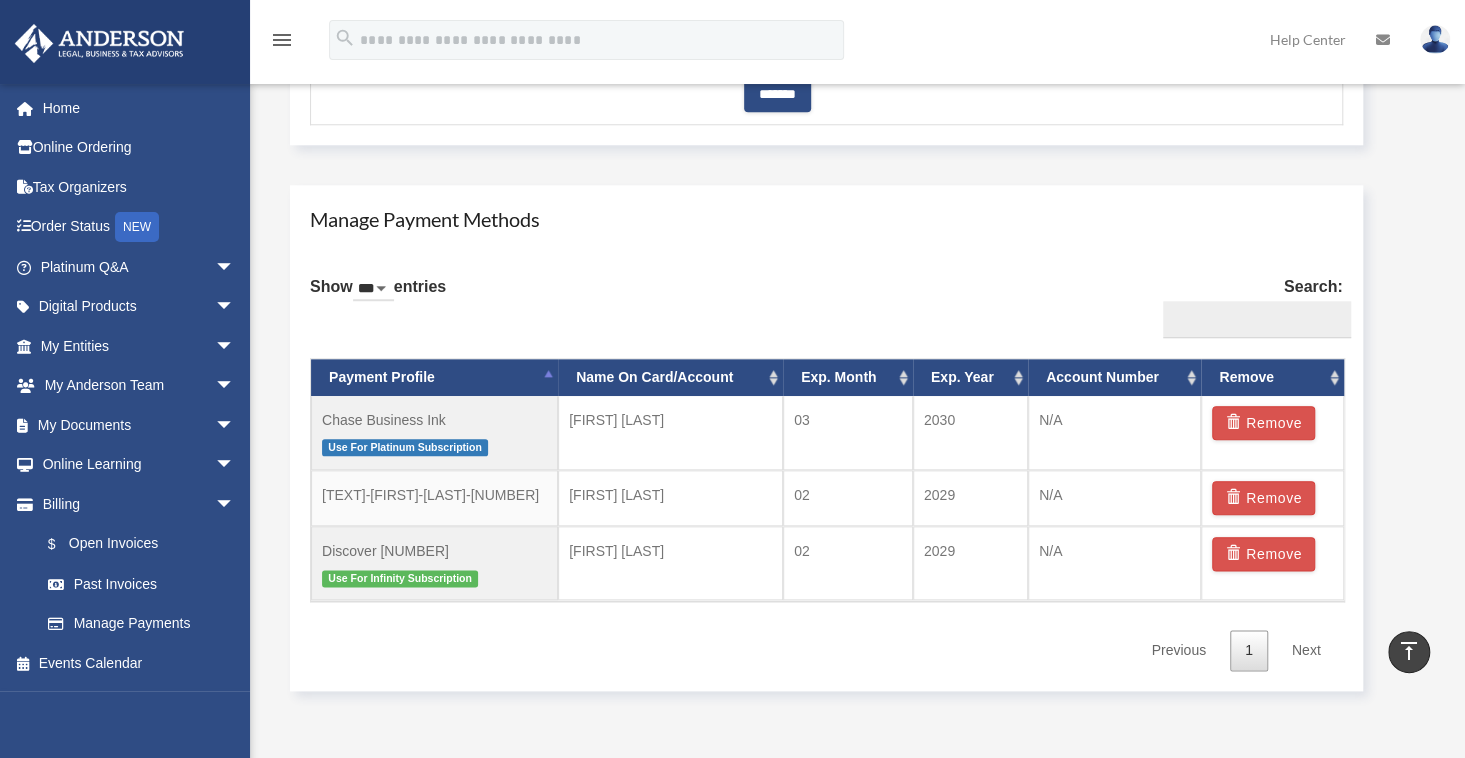 click on "Search:" at bounding box center [1249, 306] 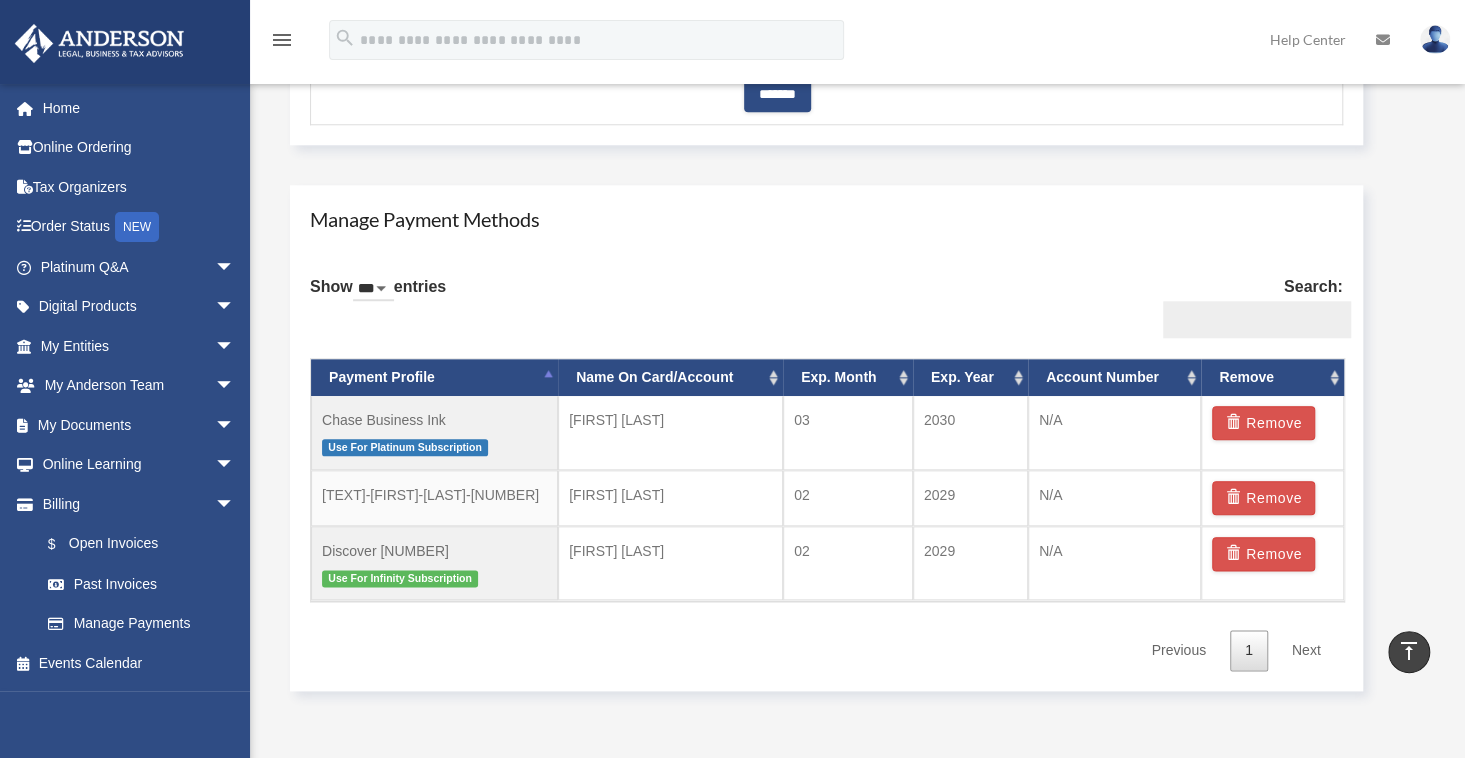 click on "Search:" at bounding box center (1257, 320) 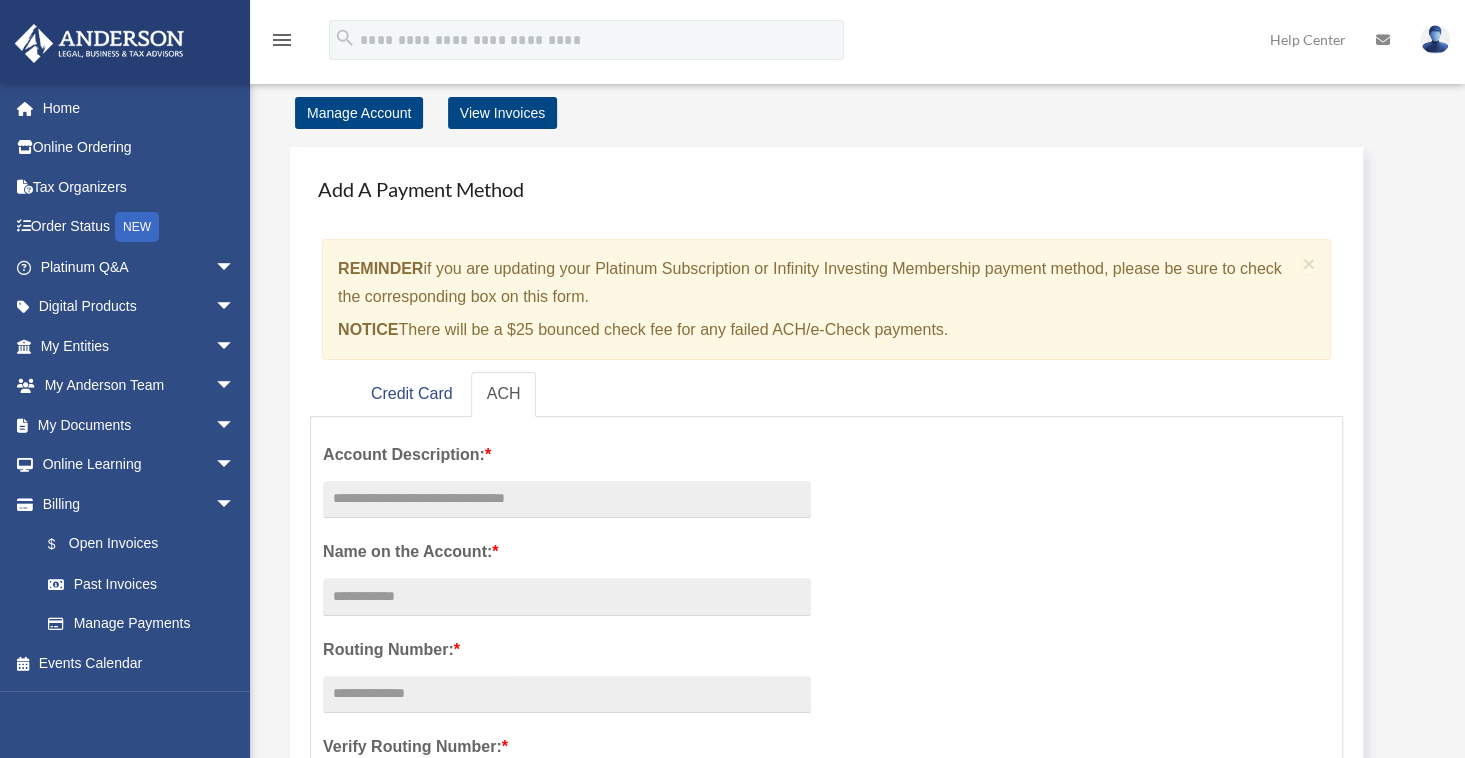 scroll, scrollTop: 50, scrollLeft: 0, axis: vertical 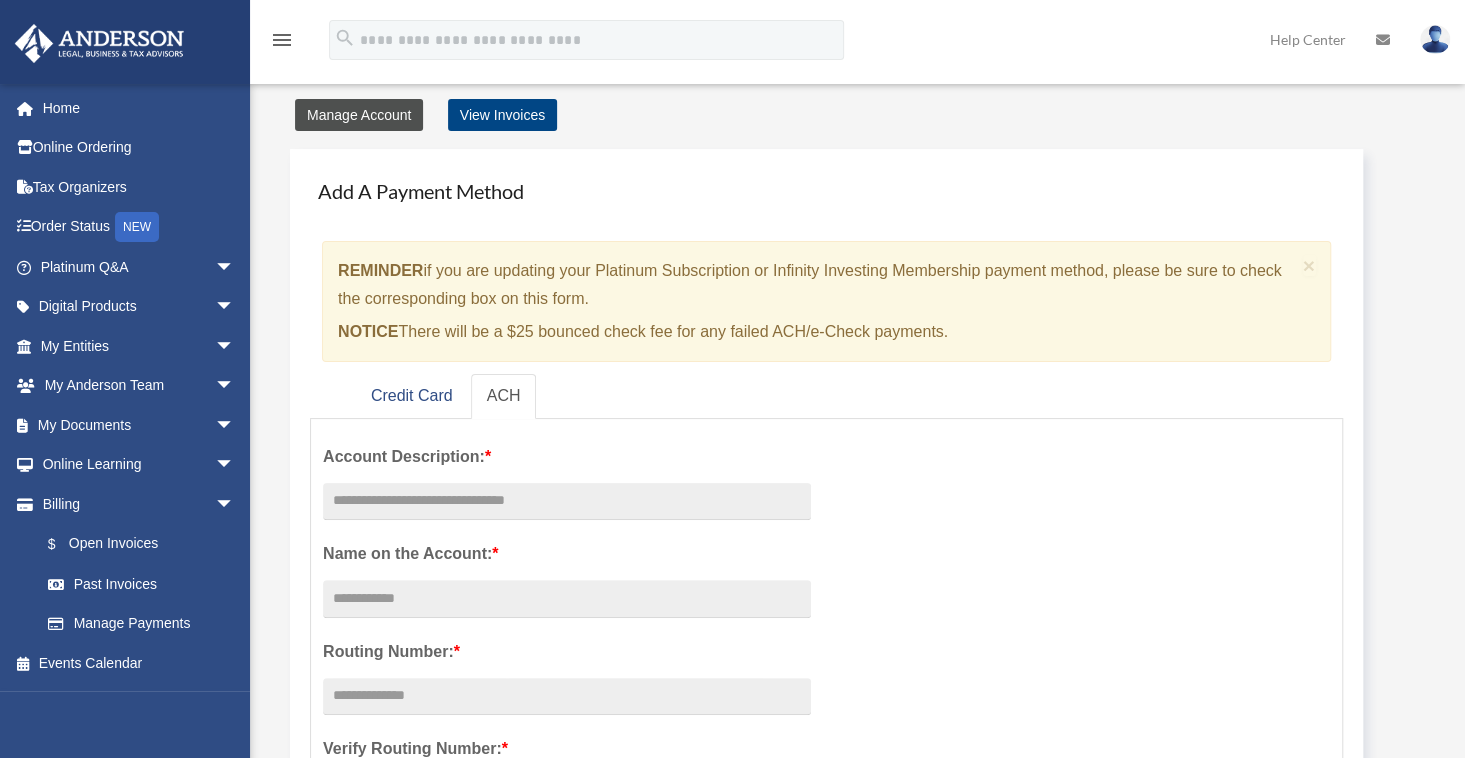 click on "Manage Account" at bounding box center (359, 115) 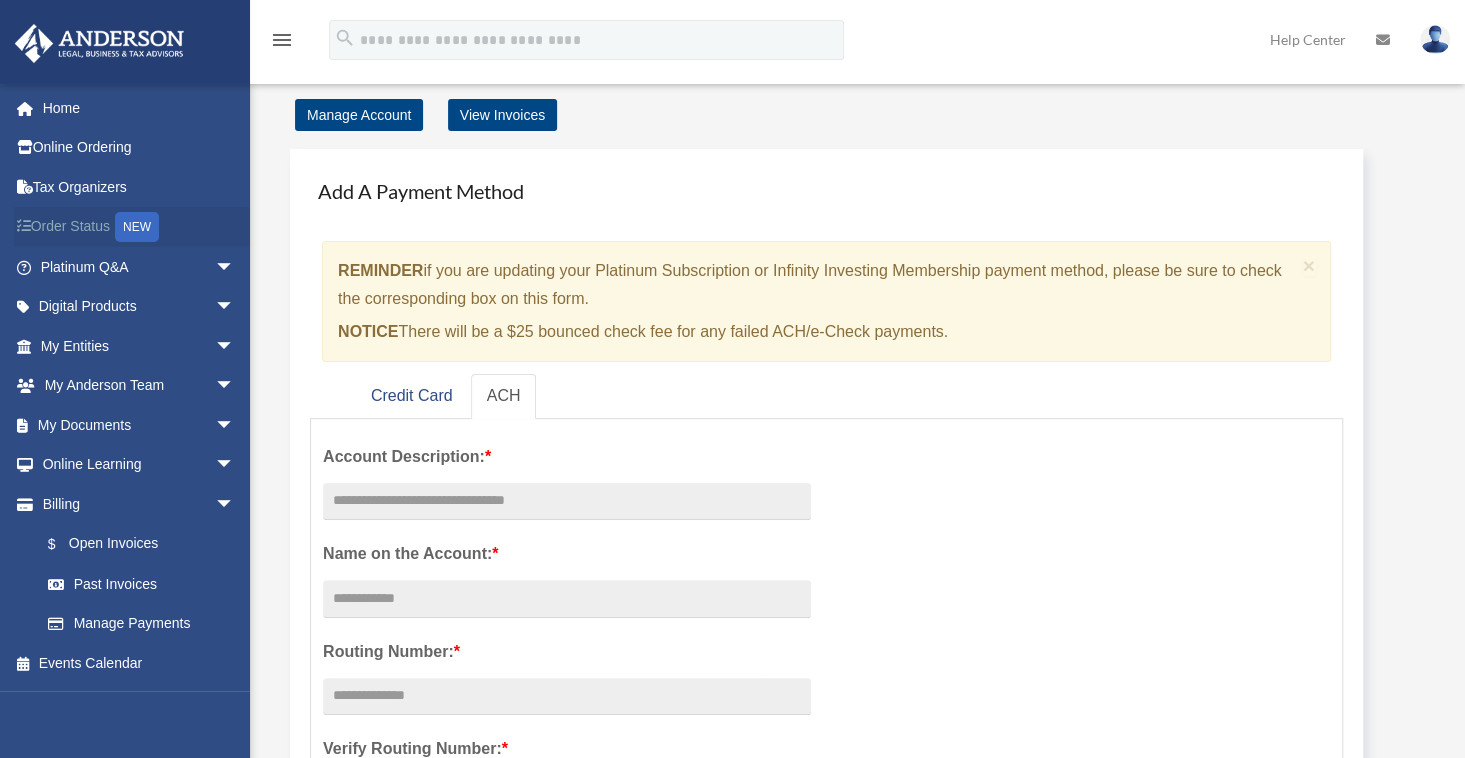 click on "Order Status  NEW" at bounding box center [139, 227] 